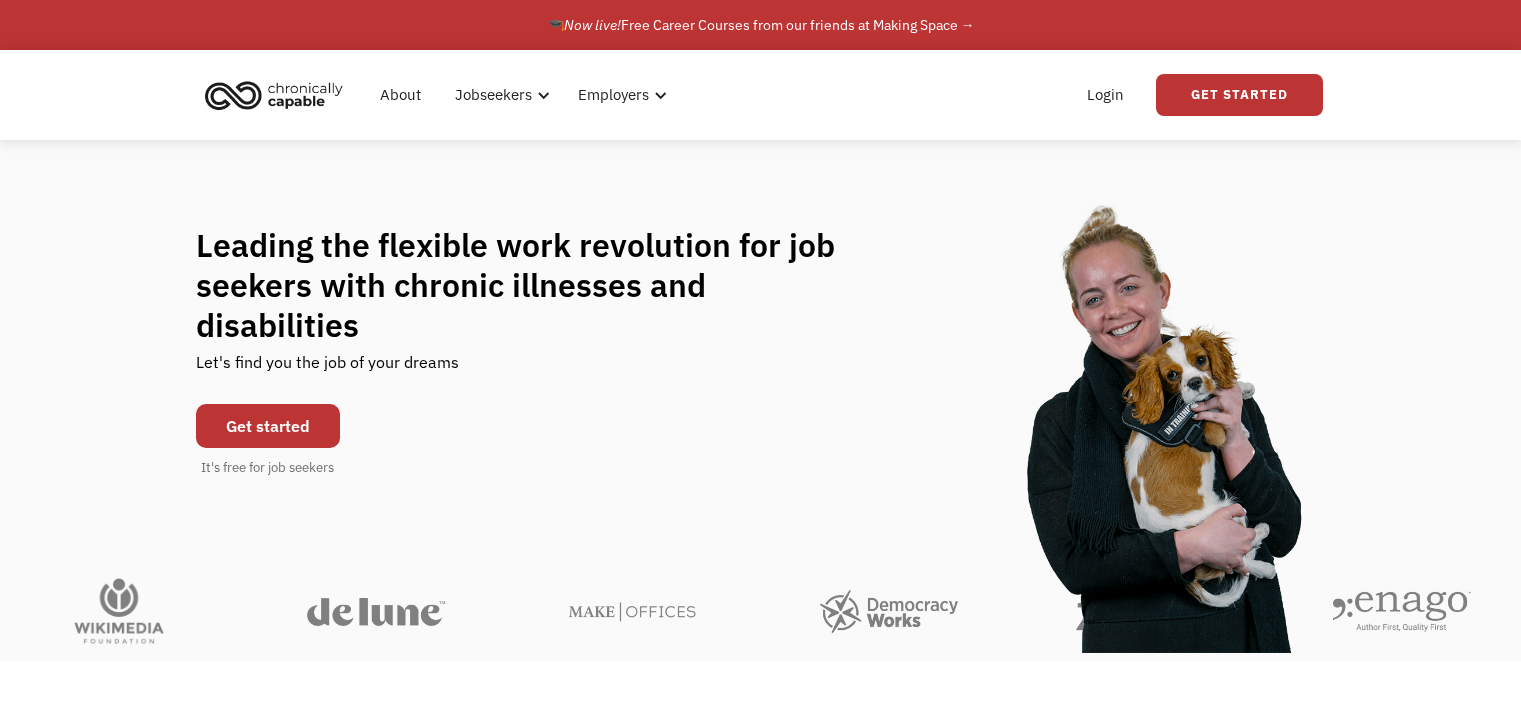 scroll, scrollTop: 0, scrollLeft: 0, axis: both 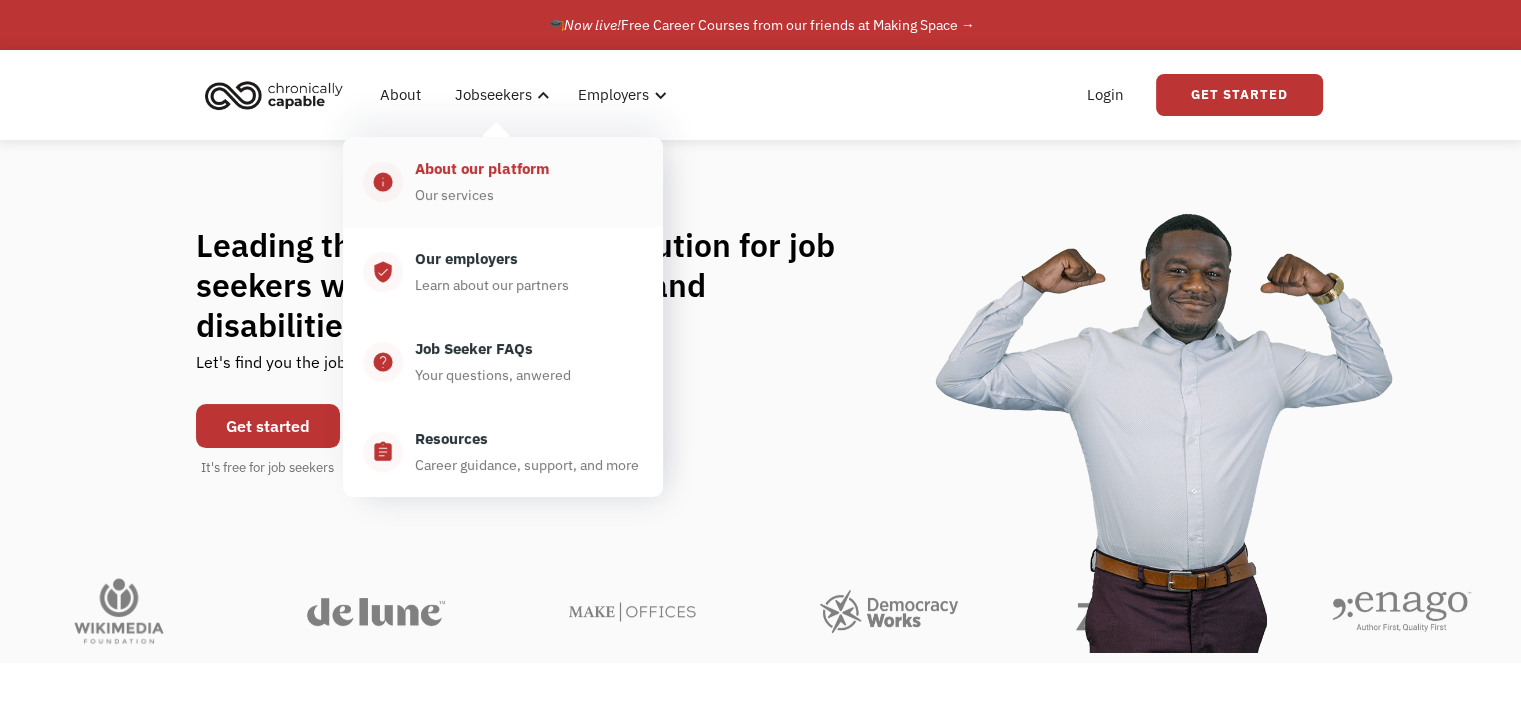 click on "About our platform" at bounding box center (482, 169) 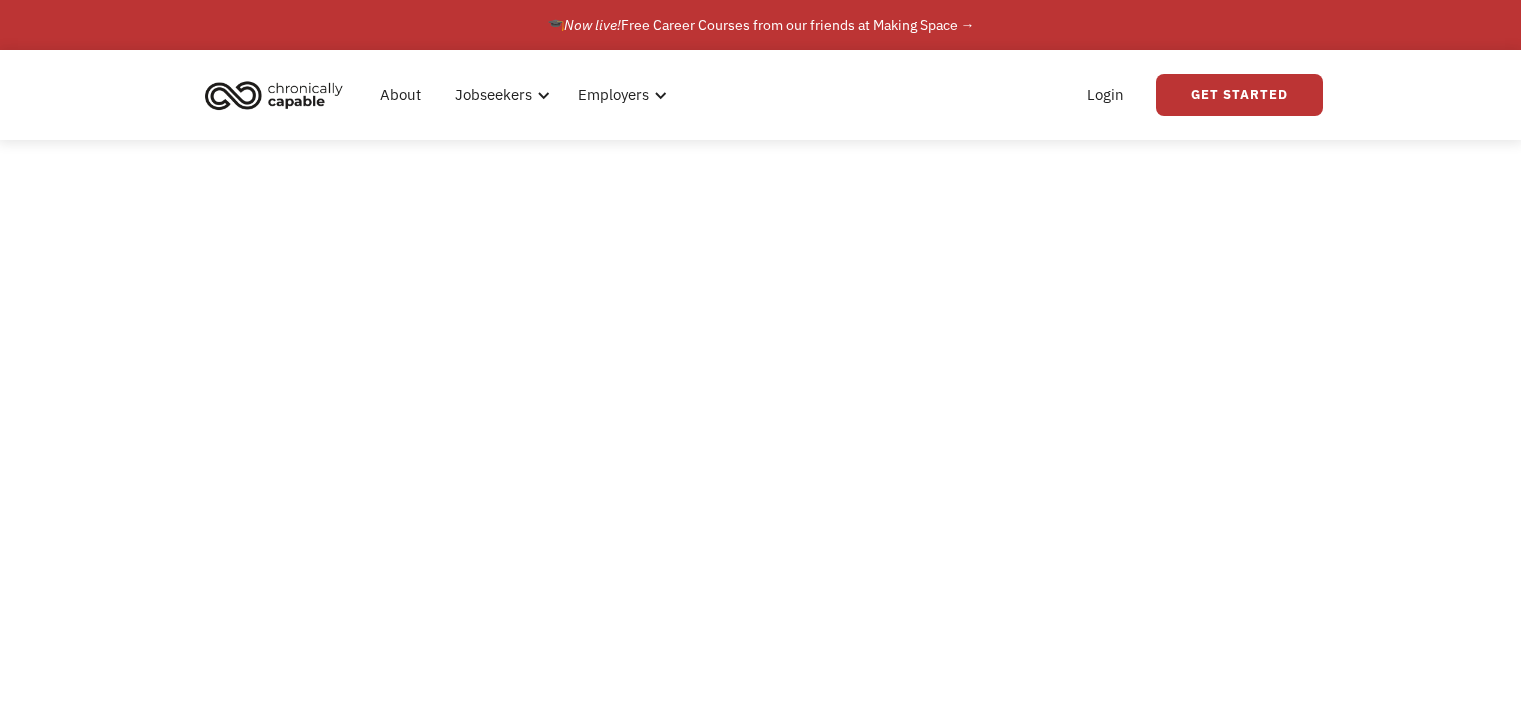 scroll, scrollTop: 0, scrollLeft: 0, axis: both 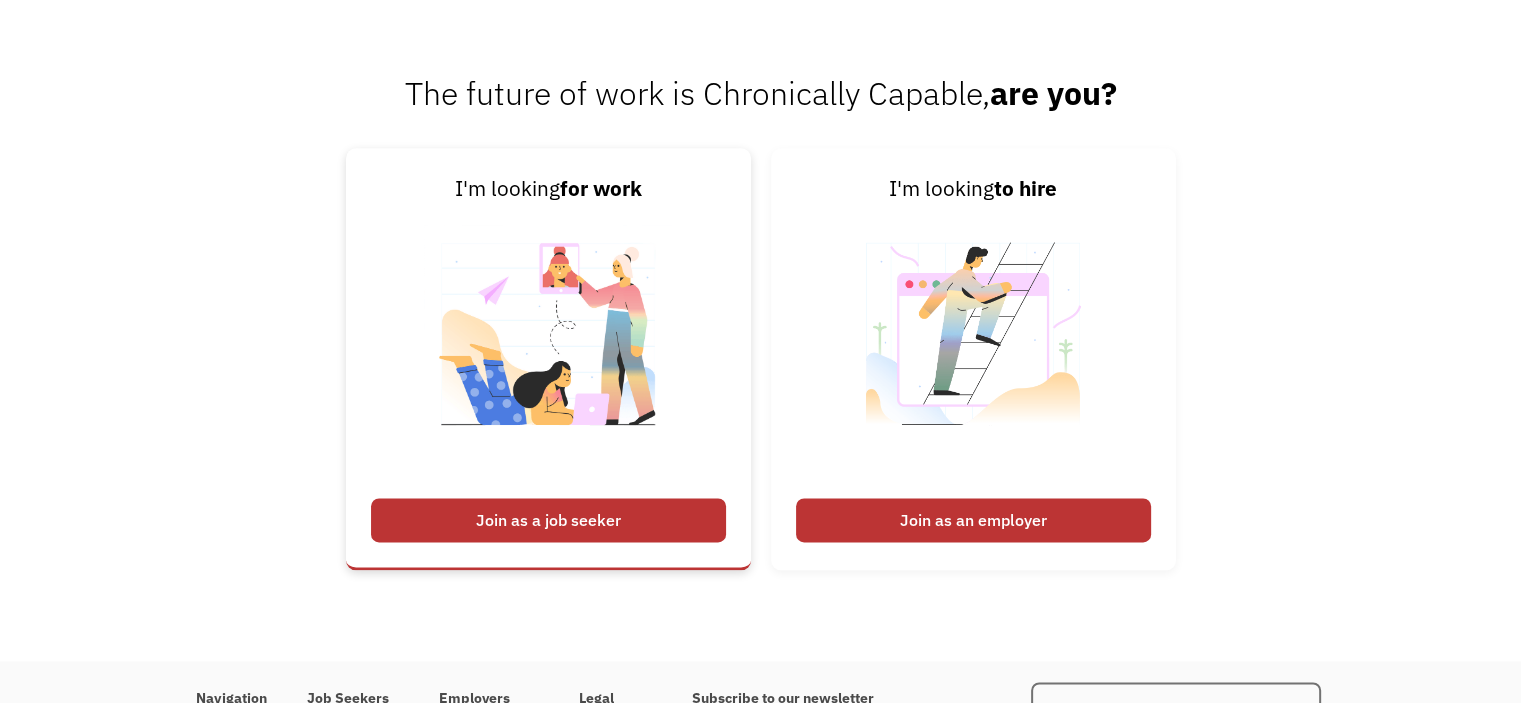 click on "Join as a job seeker" at bounding box center (548, 520) 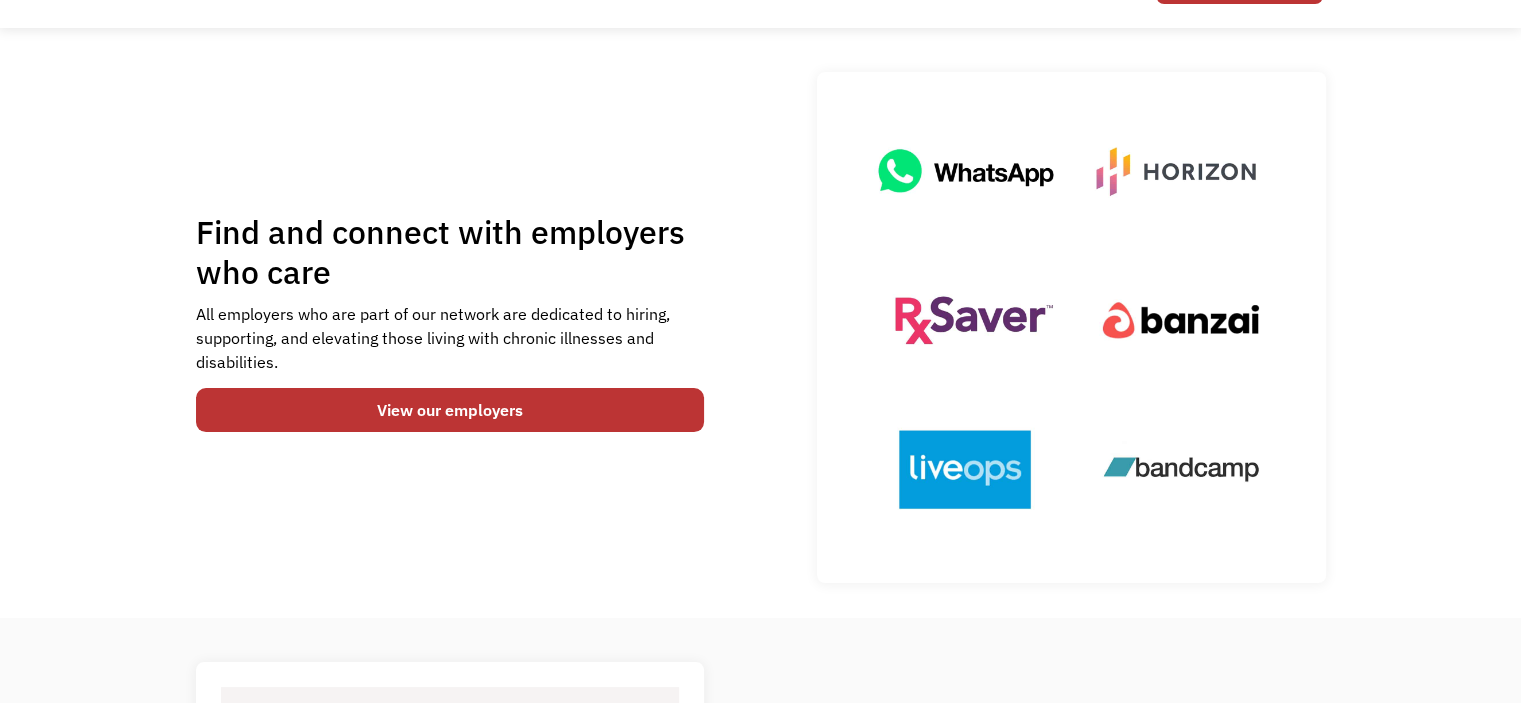 scroll, scrollTop: 0, scrollLeft: 0, axis: both 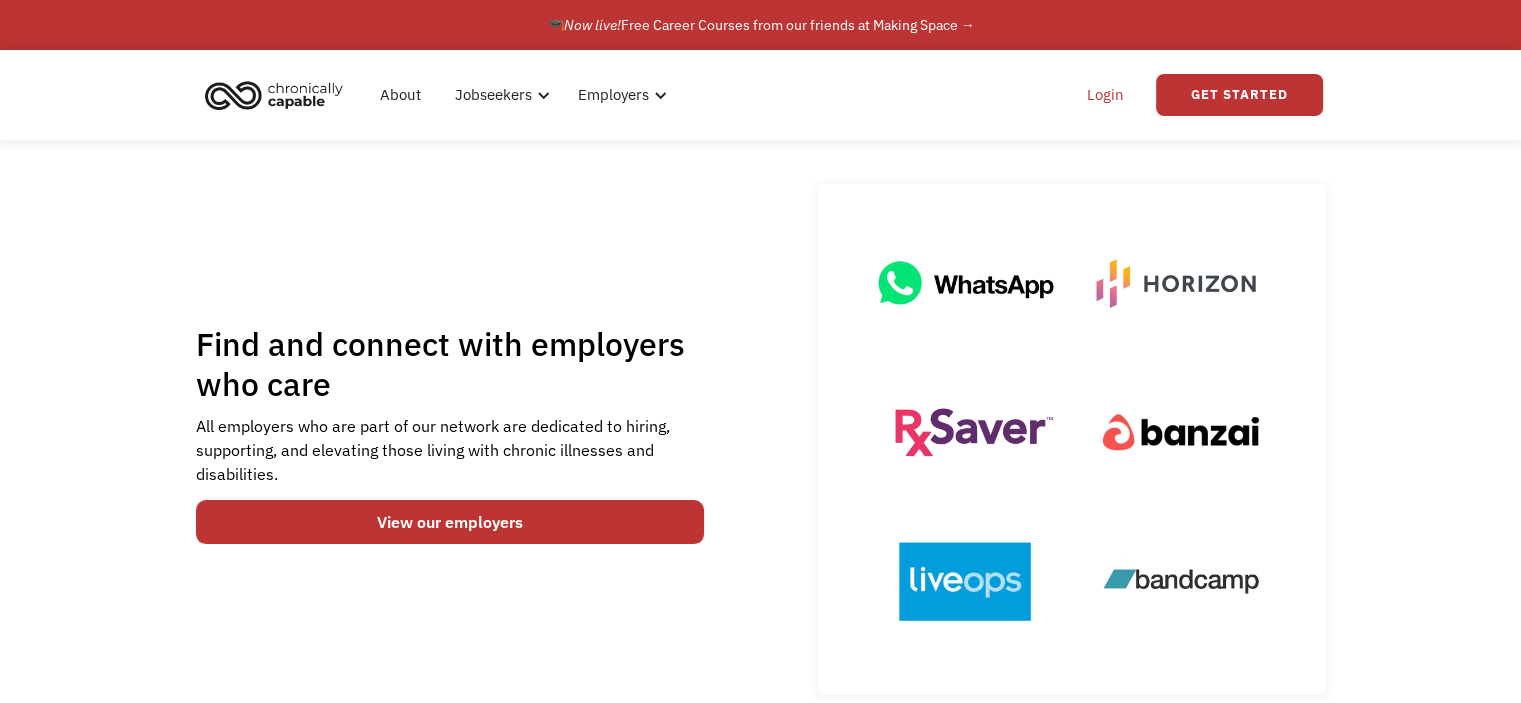 click on "Login" at bounding box center (1105, 95) 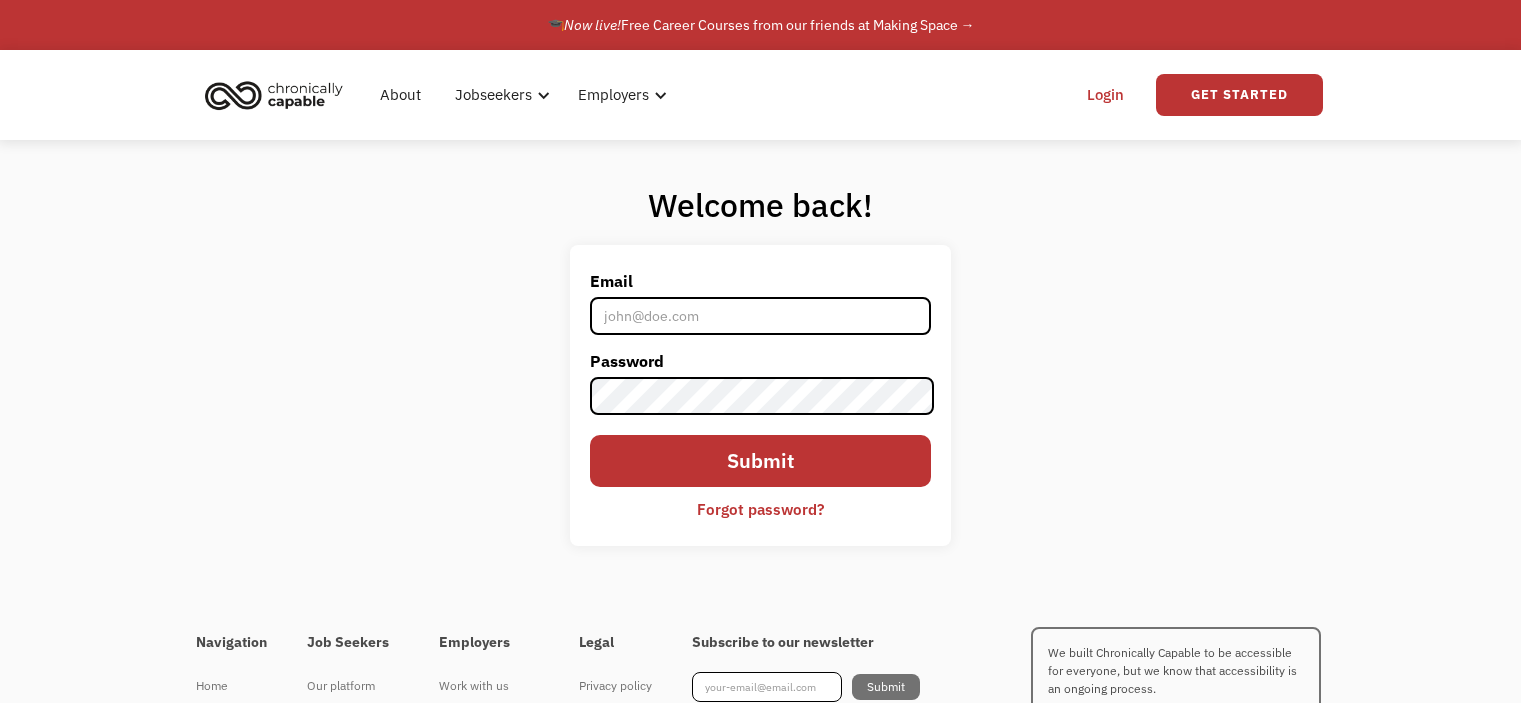 scroll, scrollTop: 0, scrollLeft: 0, axis: both 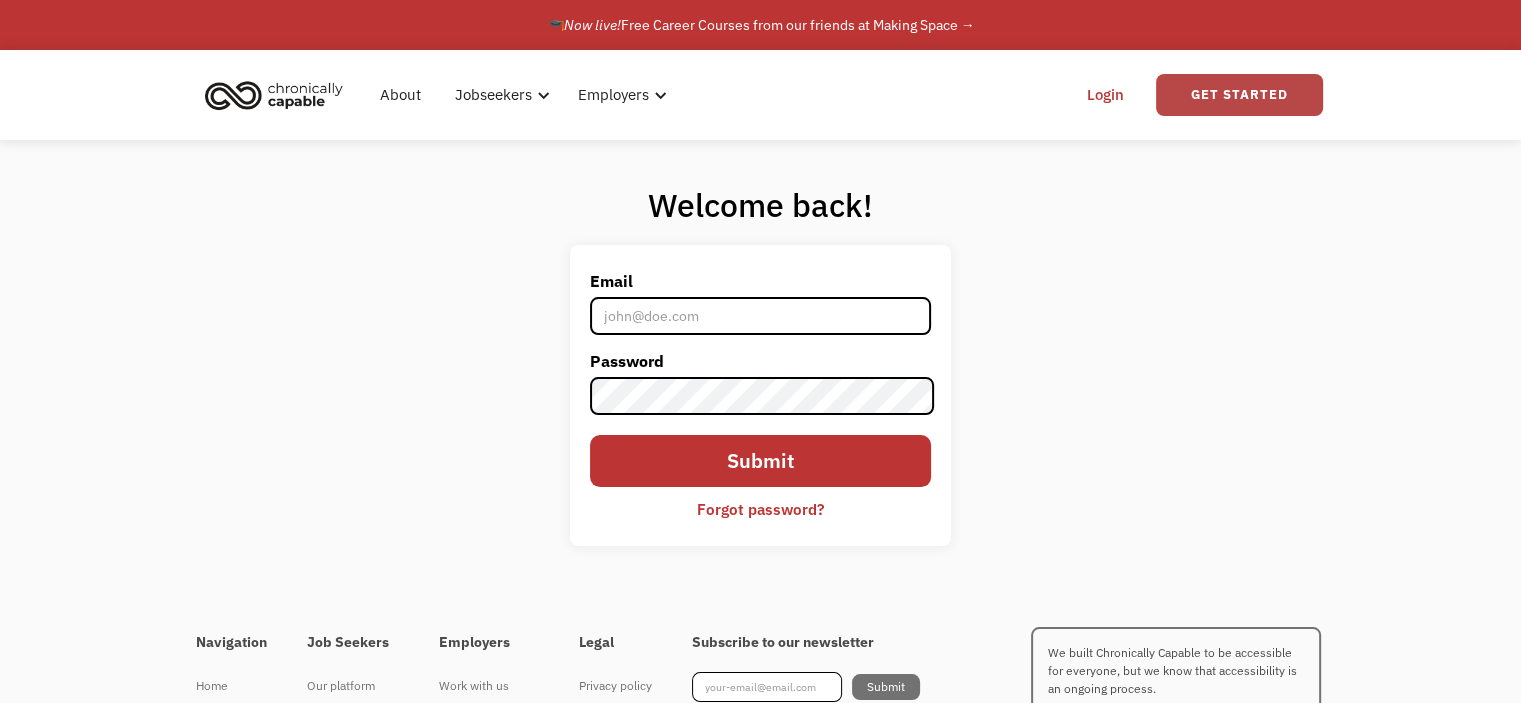 click on "Get Started" at bounding box center (1239, 95) 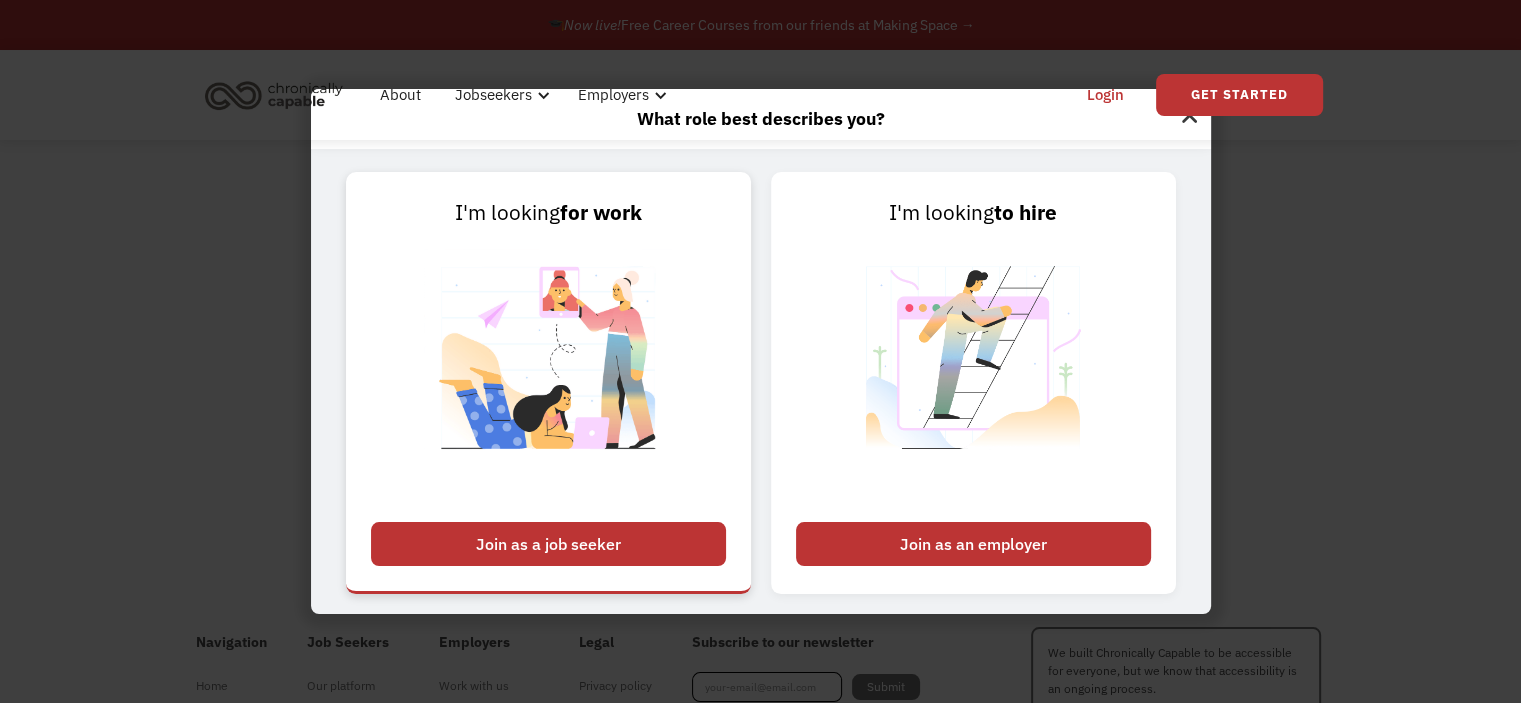 click at bounding box center (548, 370) 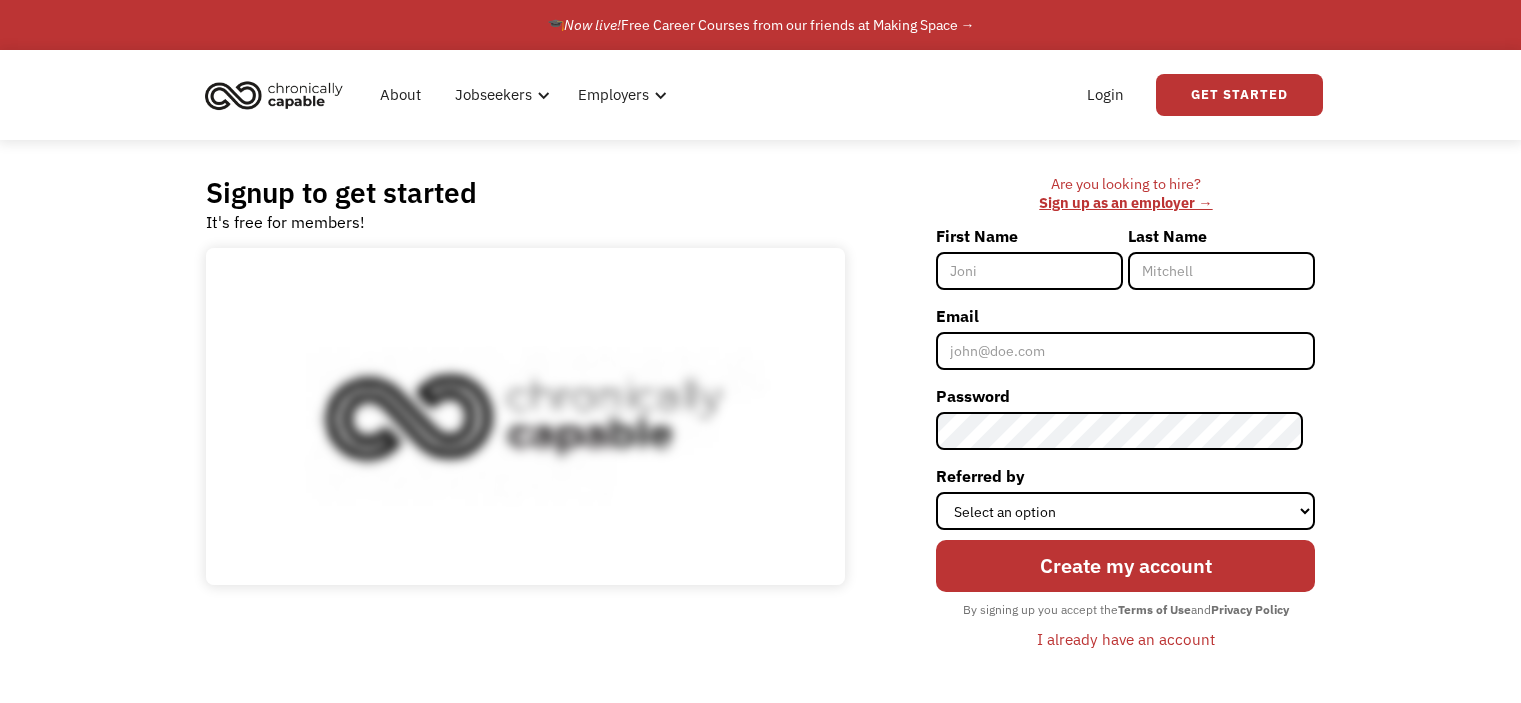scroll, scrollTop: 0, scrollLeft: 0, axis: both 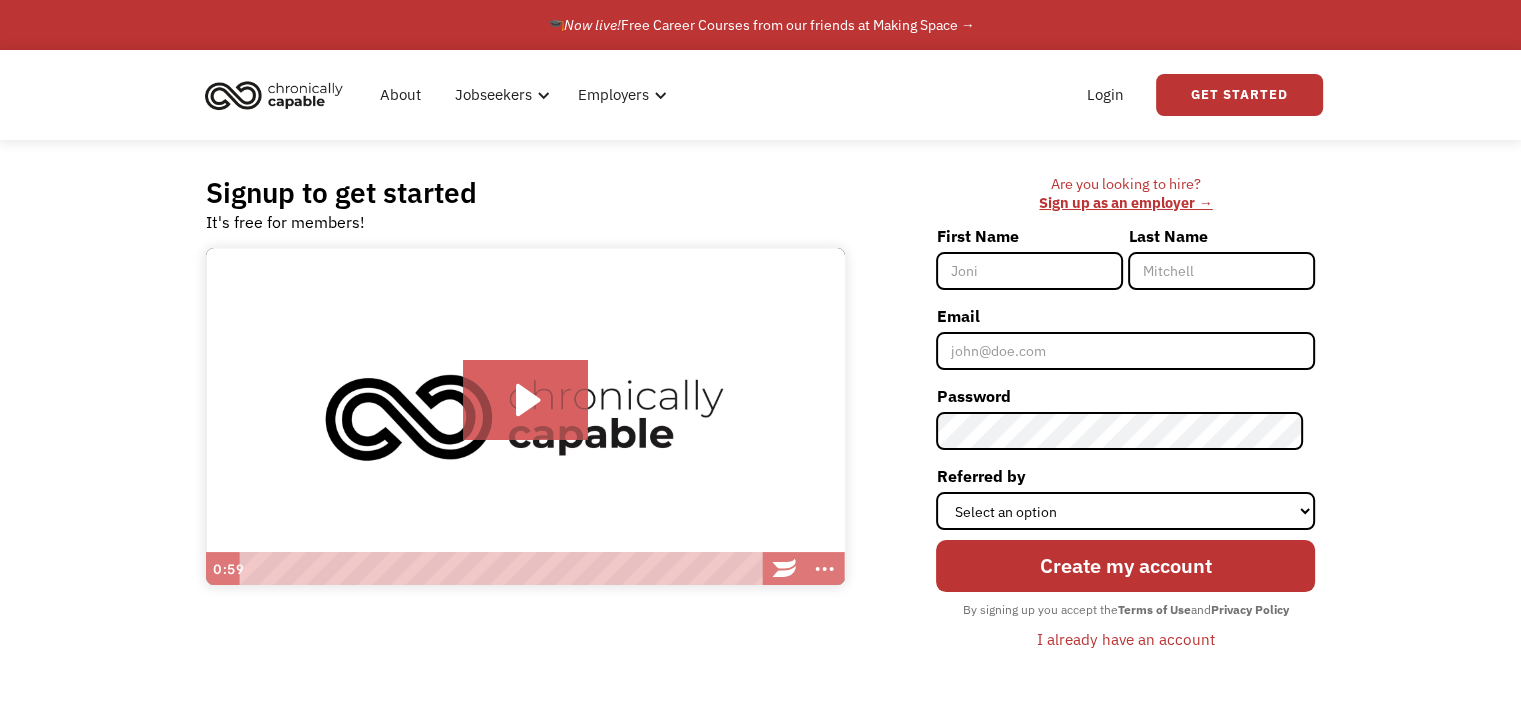 click on "First Name" at bounding box center [1029, 271] 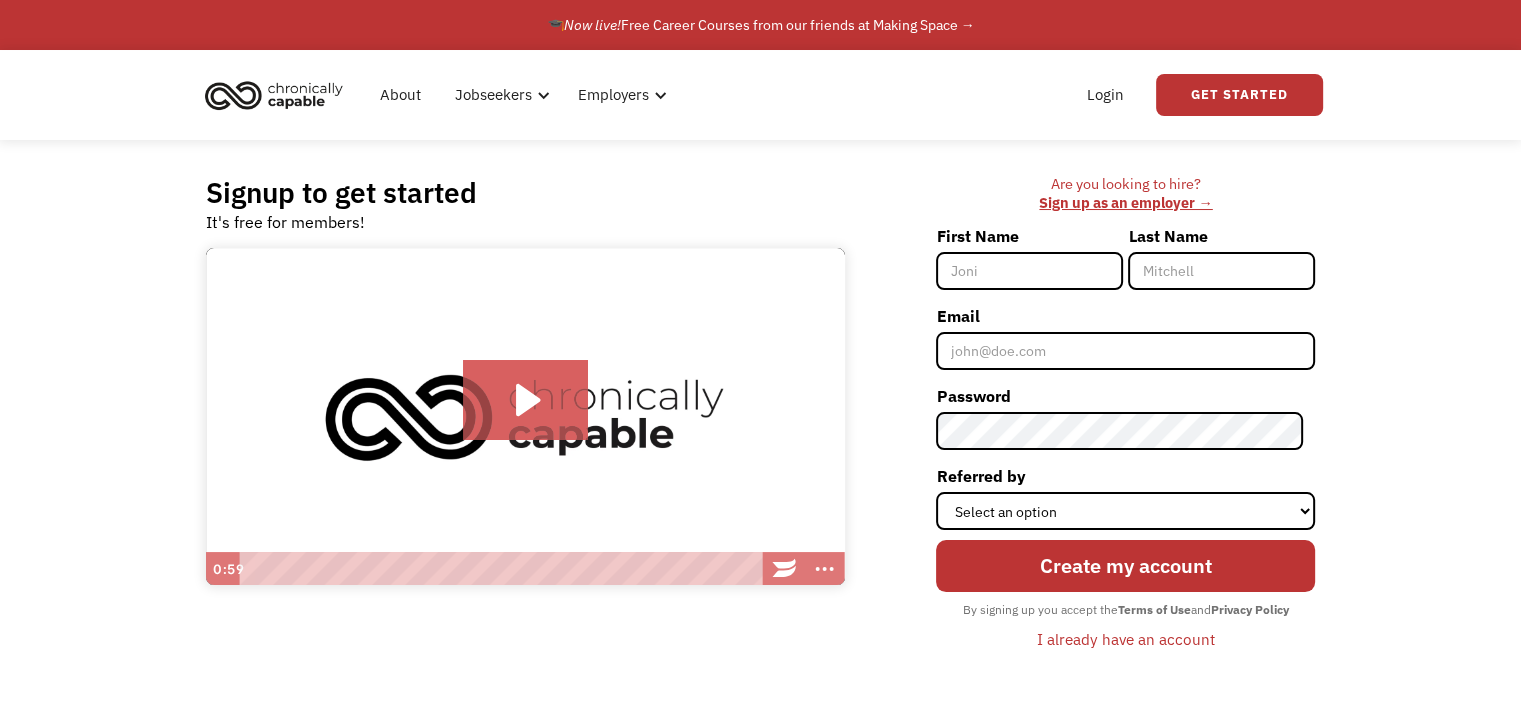 type on "[FIRST]" 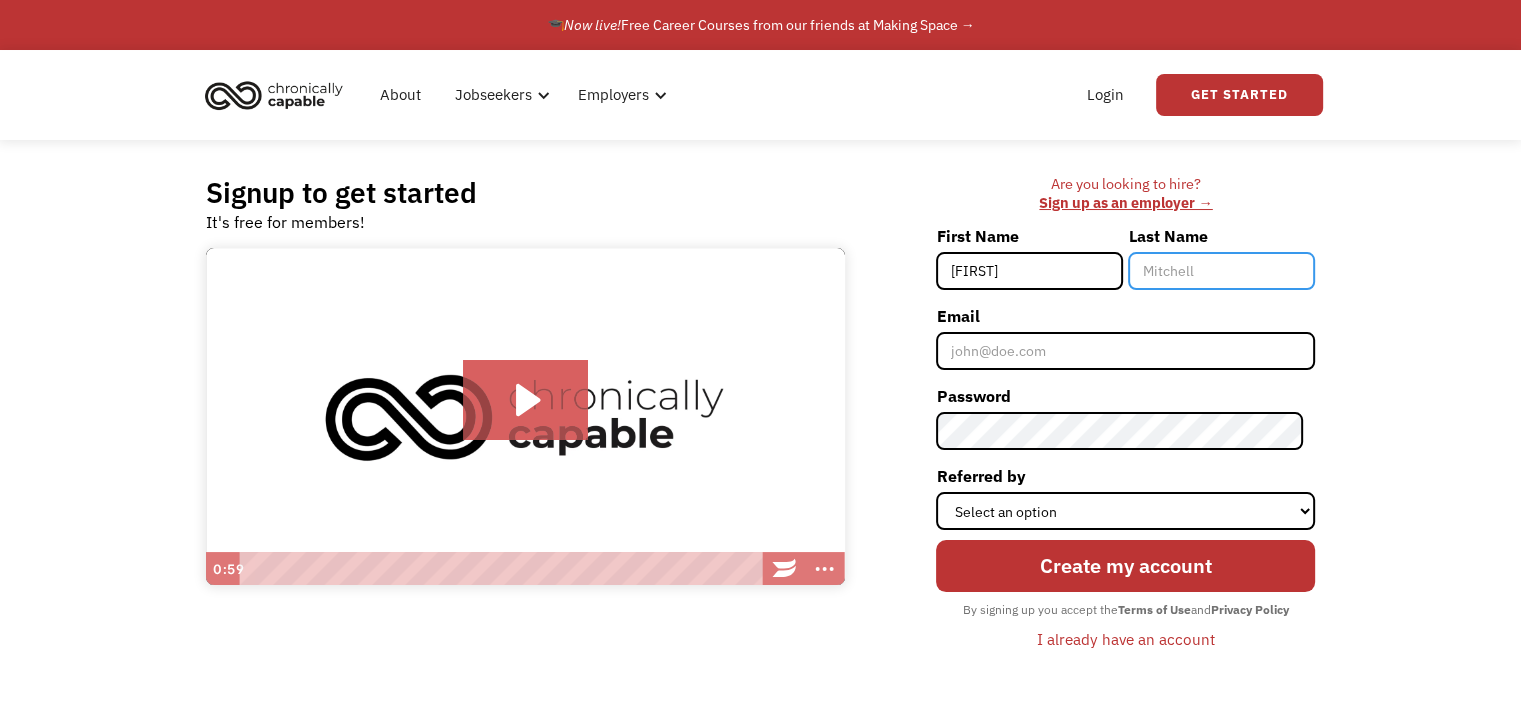 type on "Villegas" 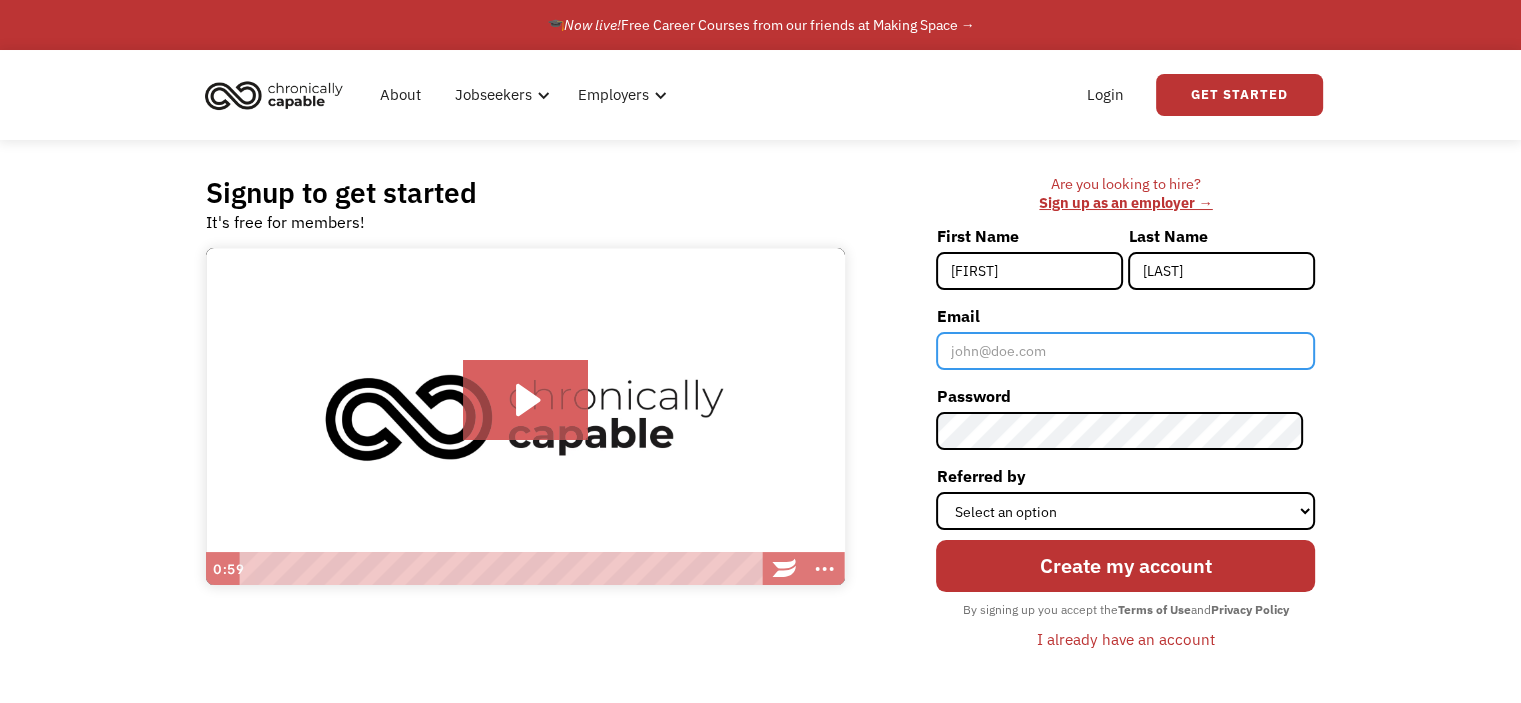 click on "Email" at bounding box center [1125, 351] 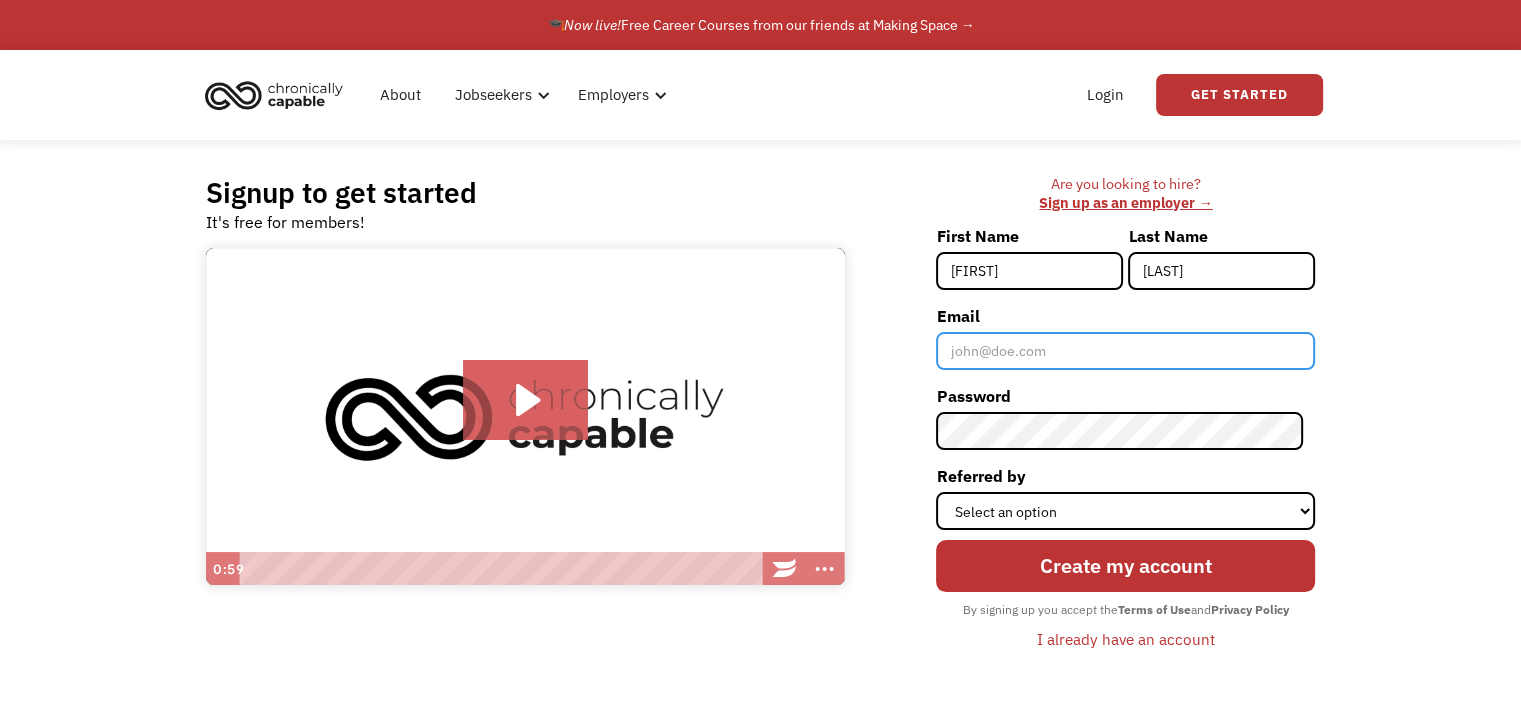 type on "[EMAIL]" 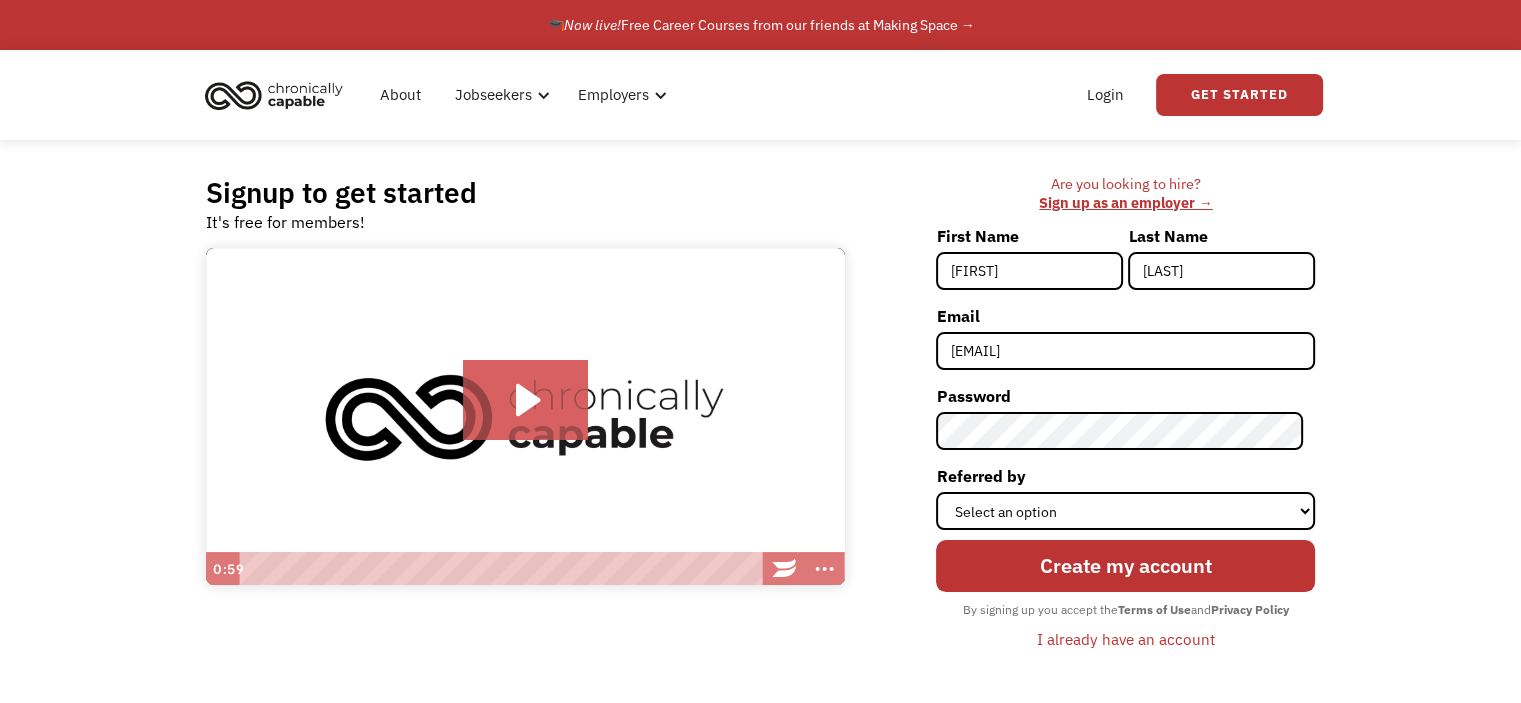 click on "Signup to get started It's free for members! Click for sound
@keyframes VOLUME_SMALL_WAVE_FLASH {
0% { opacity: 0; }
33% { opacity: 1; }
66% { opacity: 1; }
100% { opacity: 0; }
}
@keyframes VOLUME_LARGE_WAVE_FLASH {
0% { opacity: 0; }
33% { opacity: 1; }
66% { opacity: 1; }
100% { opacity: 0; }
}
.volume__small-wave {
animation: VOLUME_SMALL_WAVE_FLASH 2s infinite;
opacity: 0;
}
.volume__large-wave {
animation: VOLUME_LARGE_WAVE_FLASH 2s infinite .3s;
opacity: 0;
}
0:59 Are you looking to hire?  ‍ Sign up as an employer → First Name Nichole Last Name Villegas Email villegas.nichole@outlook.com Password Referred by Select an option Instagram Facebook Twitter Search Engine News Article Word of Mouth Employer Other Create my account By signing up you accept the  Terms of Use  and  Privacy Policy I already have an account Thank you! Your submission has been received! Oops! Something went wrong while submitting the form." at bounding box center (760, 423) 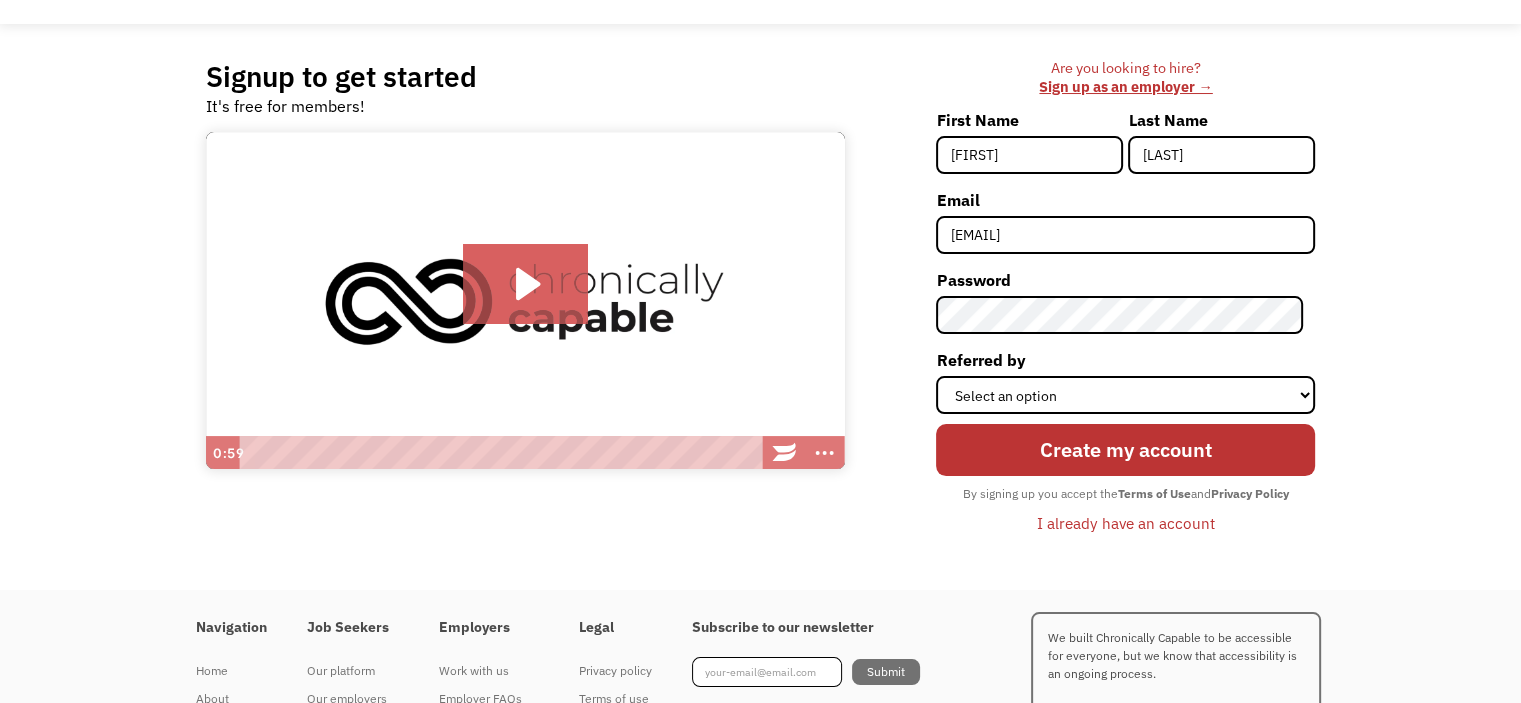 scroll, scrollTop: 200, scrollLeft: 0, axis: vertical 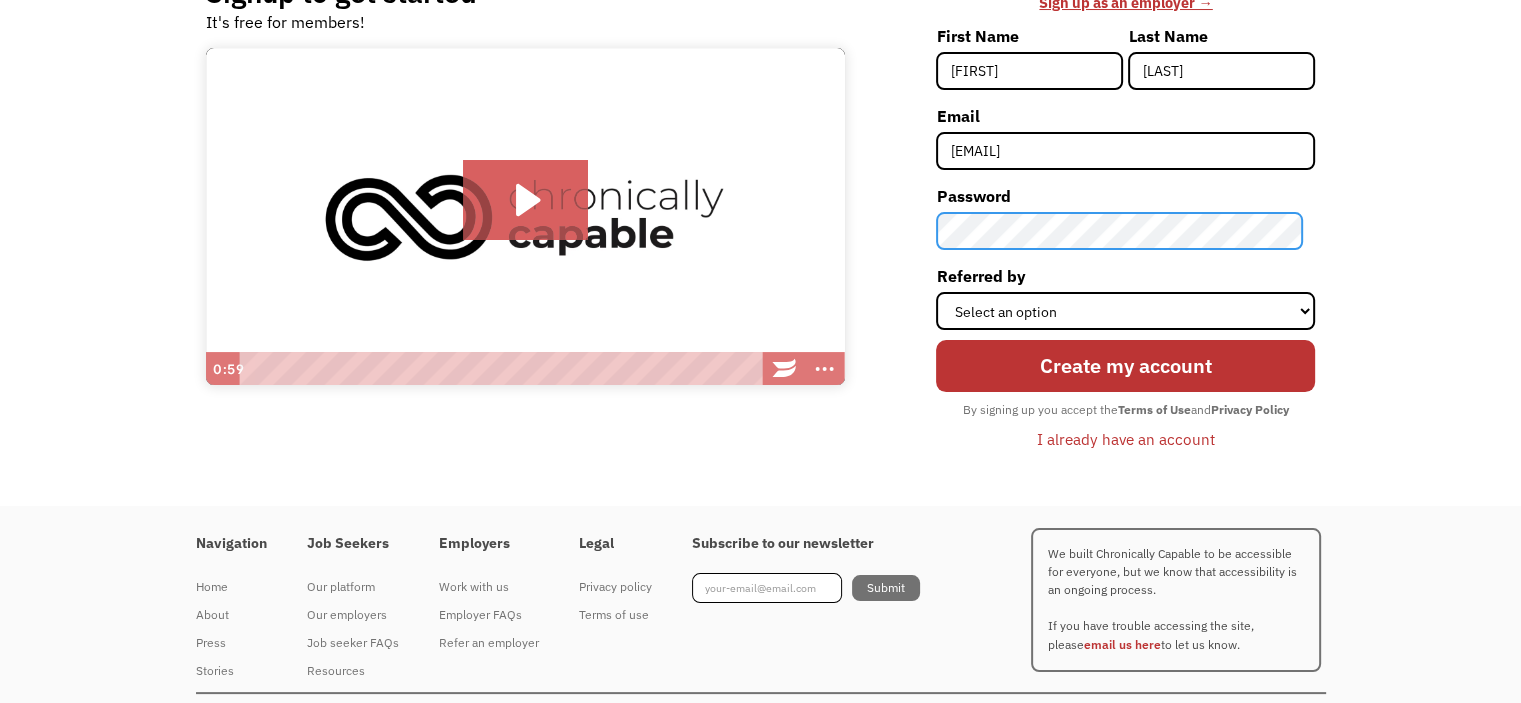 click on "Are you looking to hire?  ‍ Sign up as an employer → First Name Nichole Last Name Villegas Email villegas.nichole@outlook.com Password Referred by Select an option Instagram Facebook Twitter Search Engine News Article Word of Mouth Employer Other Create my account By signing up you accept the  Terms of Use  and  Privacy Policy I already have an account Thank you! Your submission has been received! Oops! Something went wrong while submitting the form." at bounding box center (1090, 223) 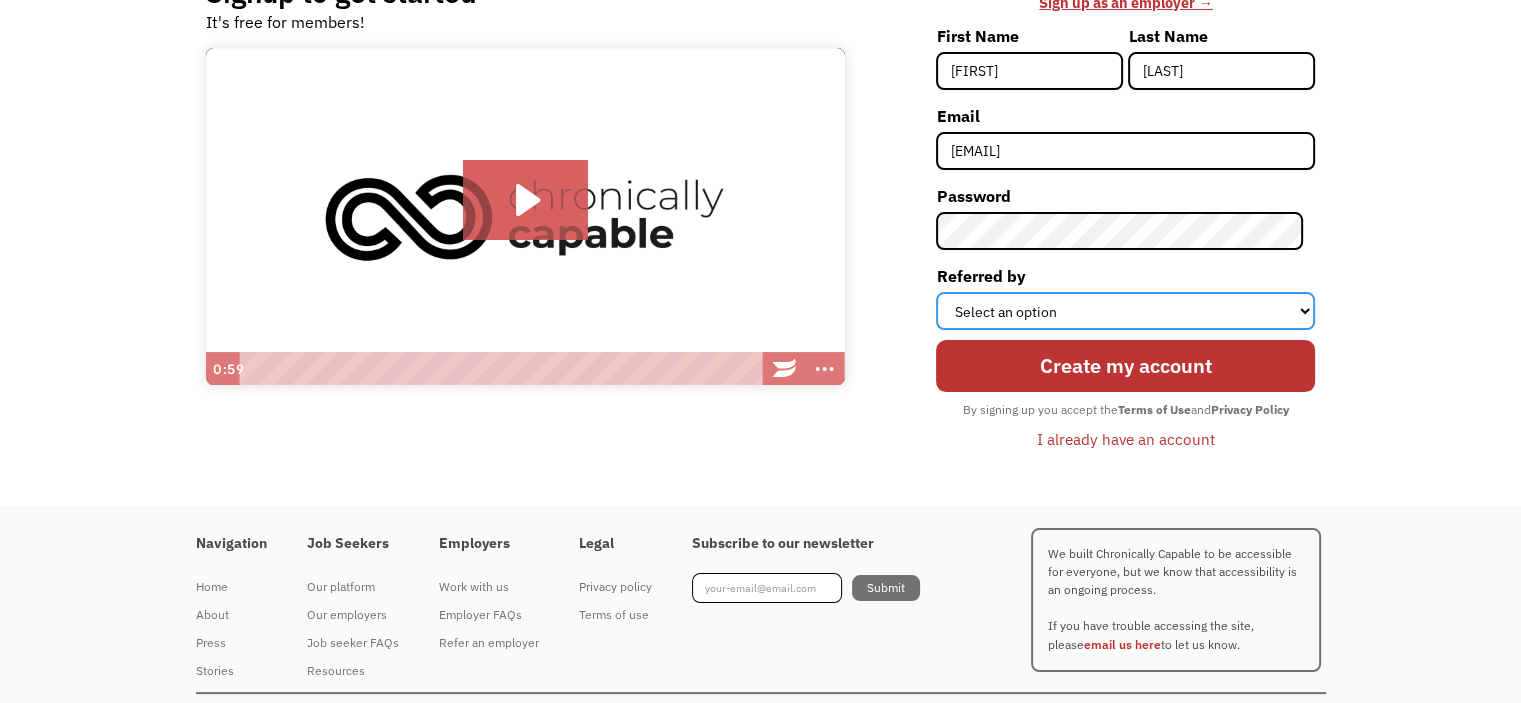 click on "Select an option Instagram Facebook Twitter Search Engine News Article Word of Mouth Employer Other" at bounding box center (1125, 311) 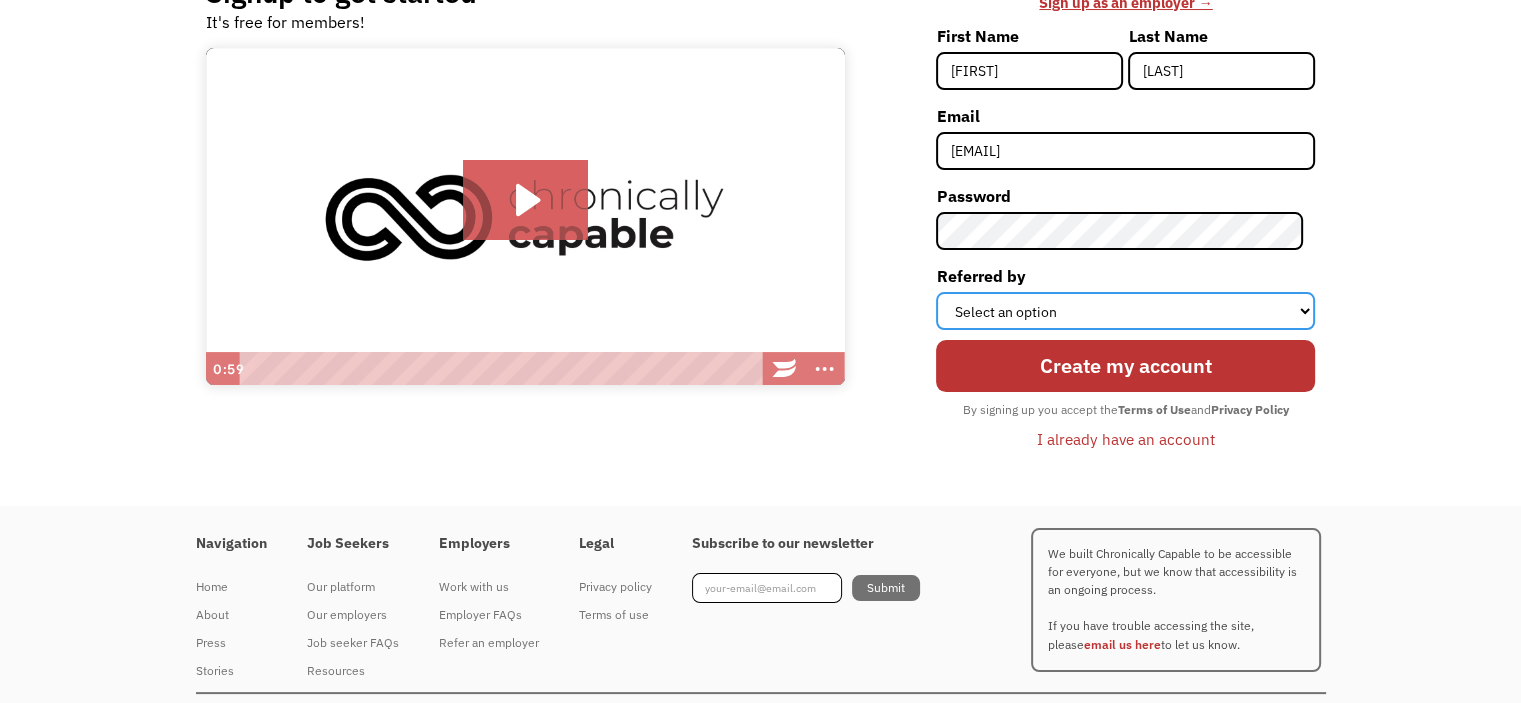 select on "Word of Mouth" 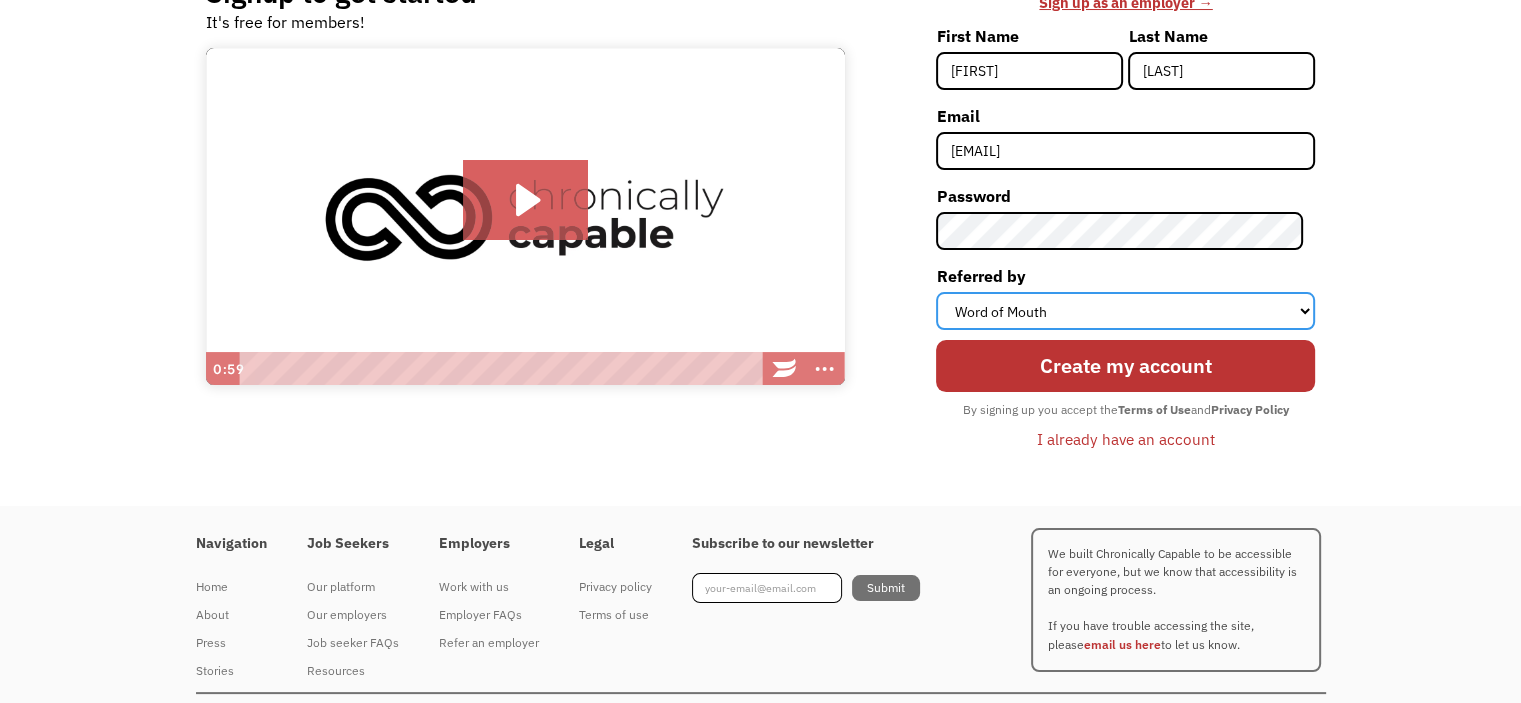 click on "Select an option Instagram Facebook Twitter Search Engine News Article Word of Mouth Employer Other" at bounding box center (1125, 311) 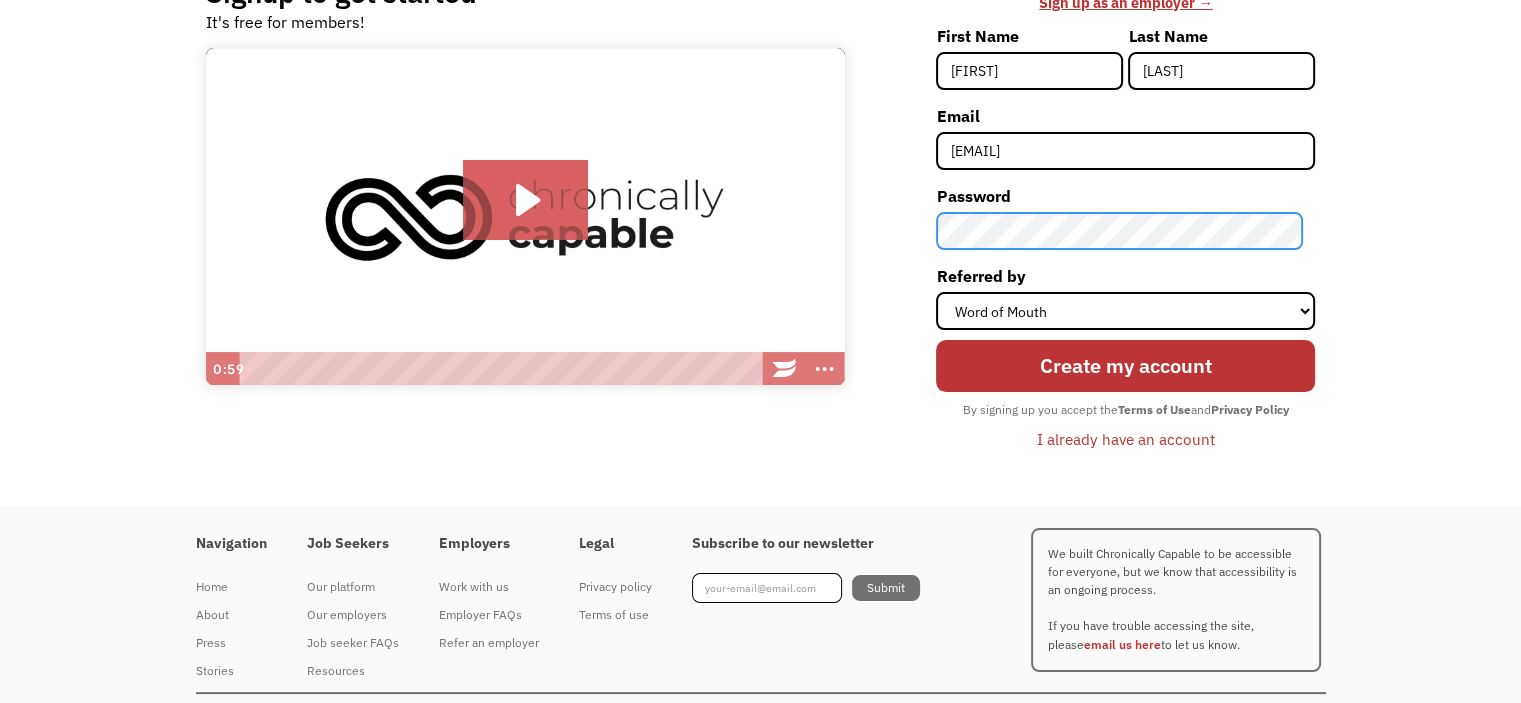 click on "Signup to get started It's free for members! Click for sound
@keyframes VOLUME_SMALL_WAVE_FLASH {
0% { opacity: 0; }
33% { opacity: 1; }
66% { opacity: 1; }
100% { opacity: 0; }
}
@keyframes VOLUME_LARGE_WAVE_FLASH {
0% { opacity: 0; }
33% { opacity: 1; }
66% { opacity: 1; }
100% { opacity: 0; }
}
.volume__small-wave {
animation: VOLUME_SMALL_WAVE_FLASH 2s infinite;
opacity: 0;
}
.volume__large-wave {
animation: VOLUME_LARGE_WAVE_FLASH 2s infinite .3s;
opacity: 0;
}
0:59 Are you looking to hire?  ‍ Sign up as an employer → First Name Nichole Last Name Villegas Email villegas.nichole@outlook.com Password Referred by Select an option Instagram Facebook Twitter Search Engine News Article Word of Mouth Employer Other Create my account By signing up you accept the  Terms of Use  and  Privacy Policy I already have an account Thank you! Your submission has been received! Oops! Something went wrong while submitting the form." at bounding box center (761, 223) 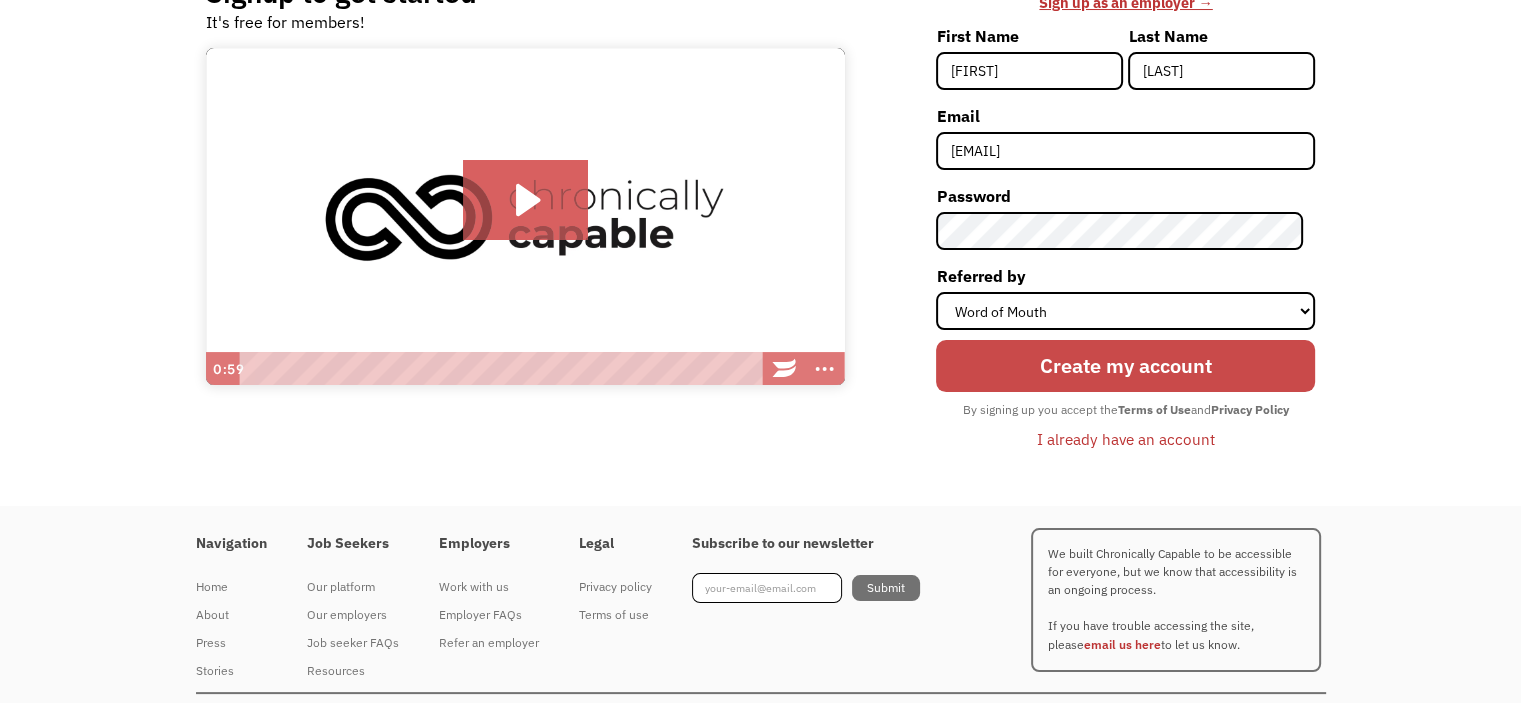 click on "Create my account" at bounding box center [1125, 366] 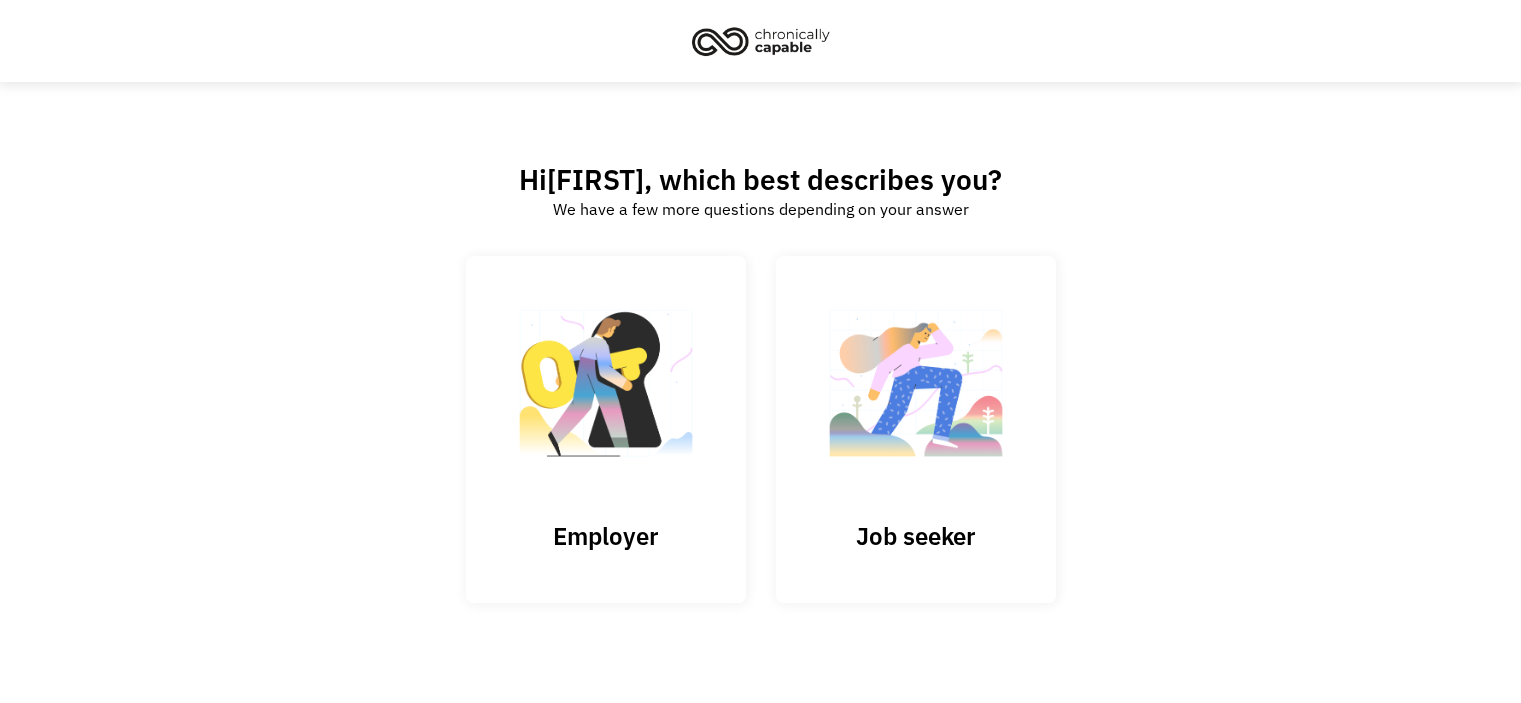 scroll, scrollTop: 0, scrollLeft: 0, axis: both 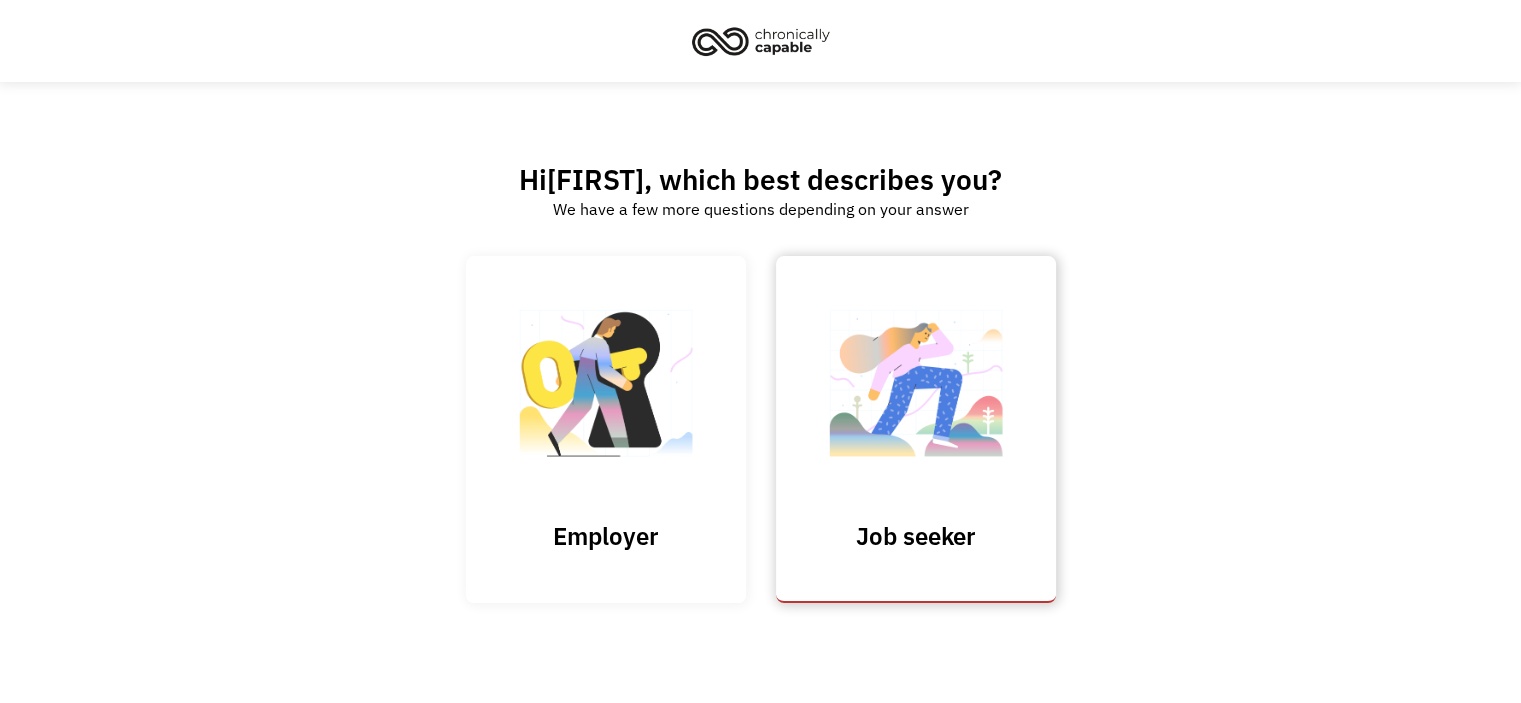 click at bounding box center [916, 393] 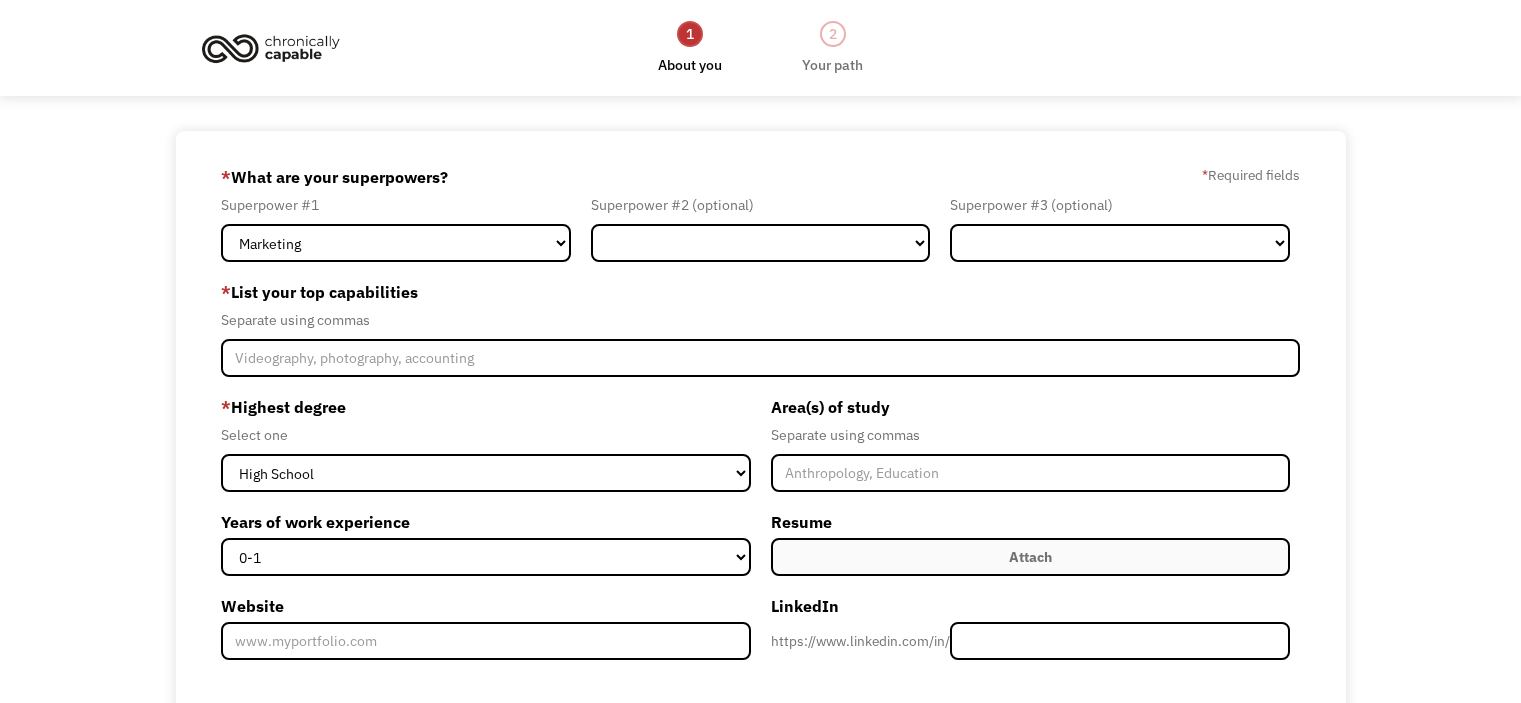 scroll, scrollTop: 0, scrollLeft: 0, axis: both 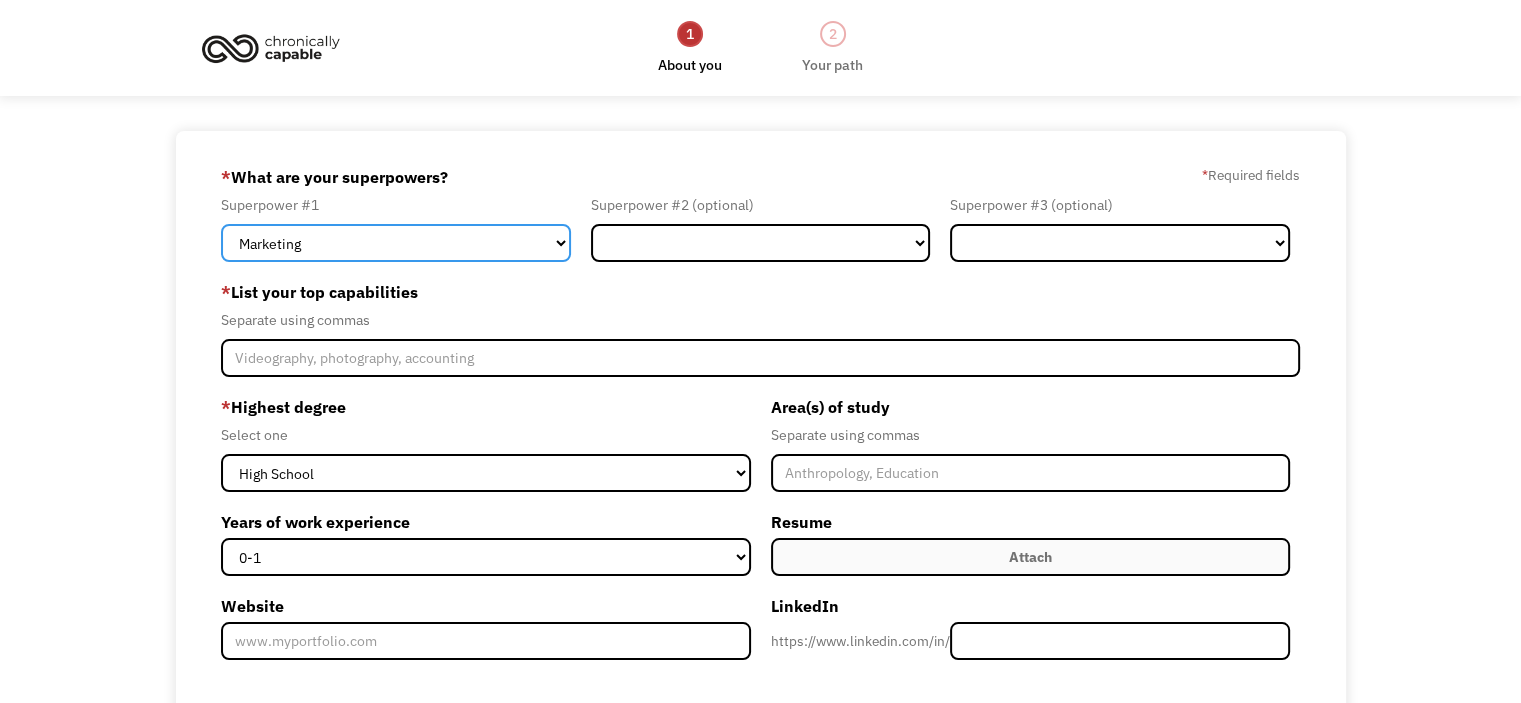 click on "Marketing Human Resources Finance Technology Operations Sales Industrial & Manufacturing Administration Legal Communications & Public Relations Customer Service Design Healthcare Science & Education Engineering & Construction Other" at bounding box center (396, 243) 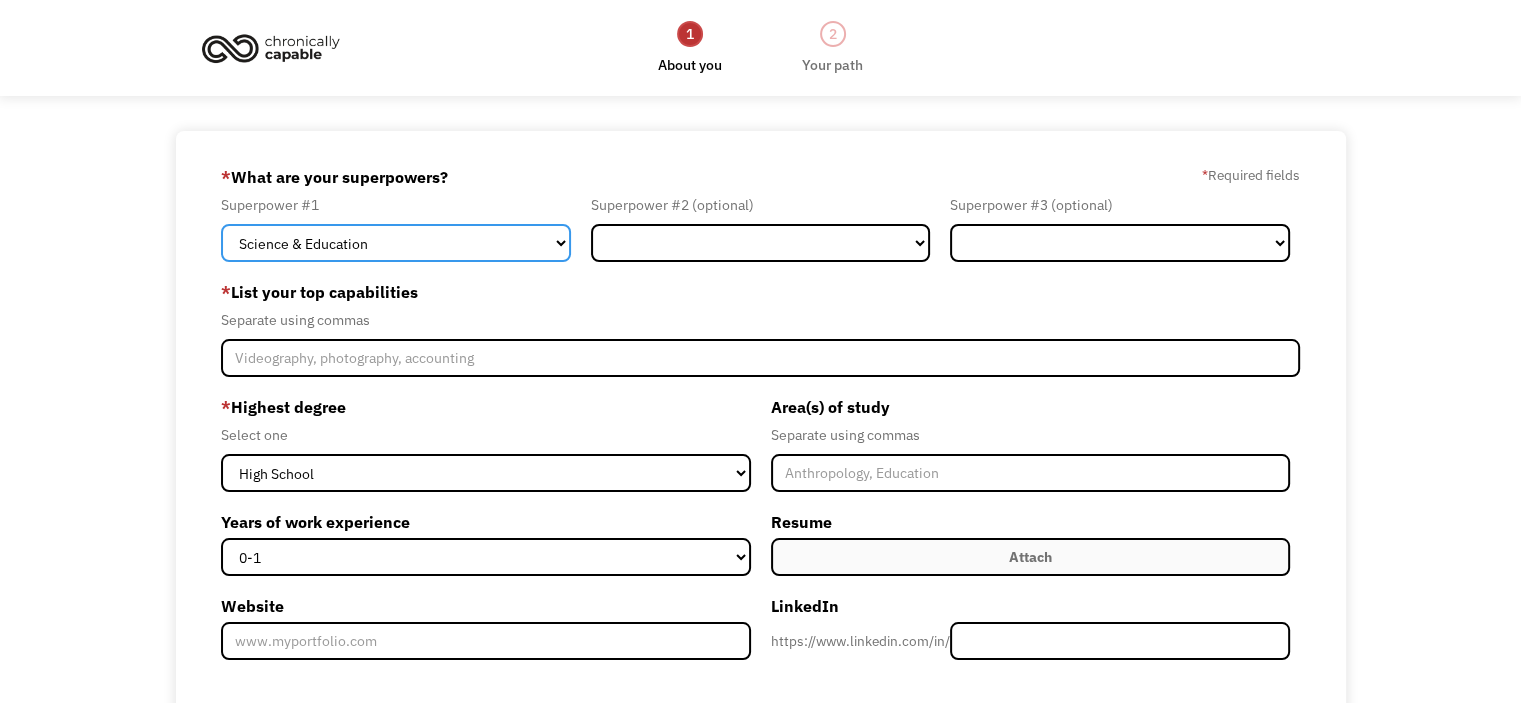 click on "Marketing Human Resources Finance Technology Operations Sales Industrial & Manufacturing Administration Legal Communications & Public Relations Customer Service Design Healthcare Science & Education Engineering & Construction Other" at bounding box center (396, 243) 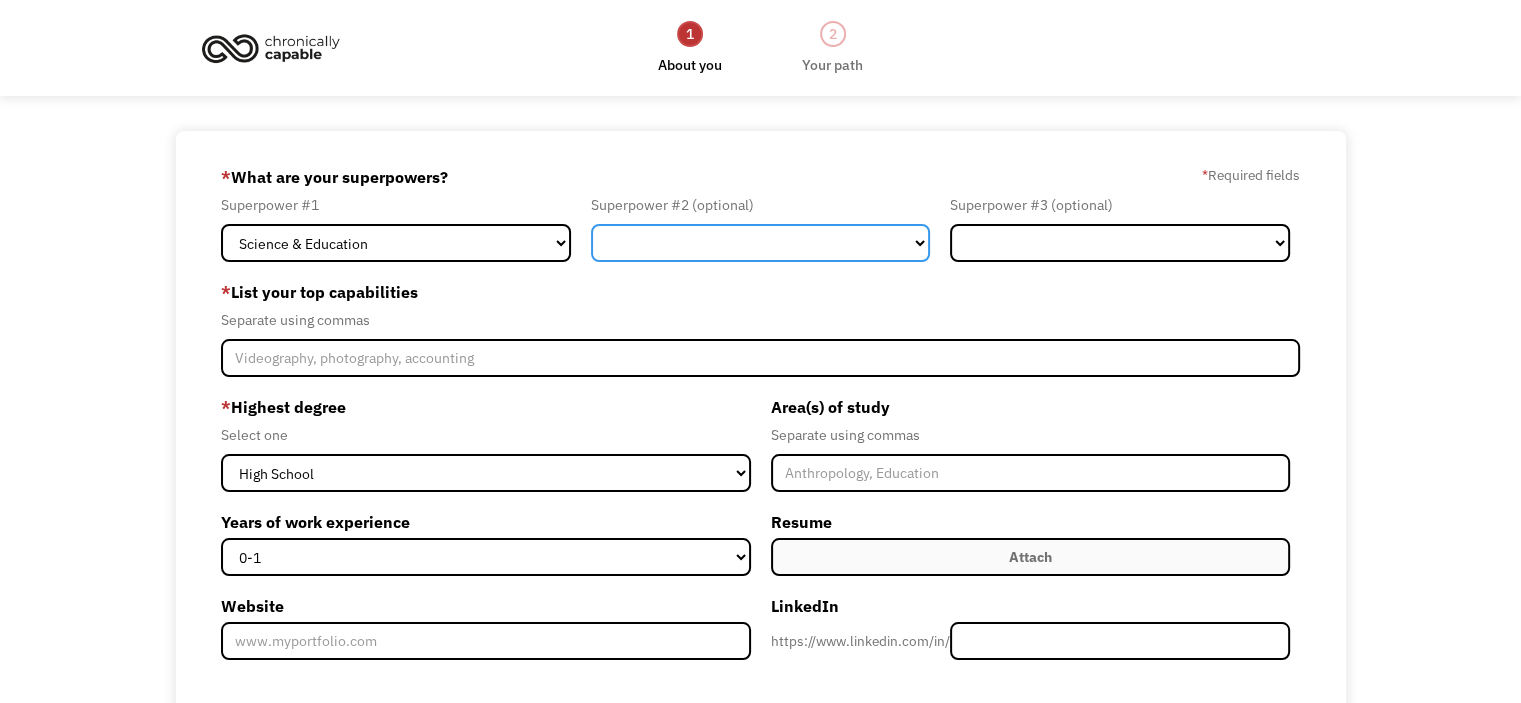 click on "Marketing Human Resources Finance Technology Operations Sales Industrial & Manufacturing Administration Legal Communications & Public Relations Customer Service Design Healthcare Science & Education Engineering & Construction Other" at bounding box center [761, 243] 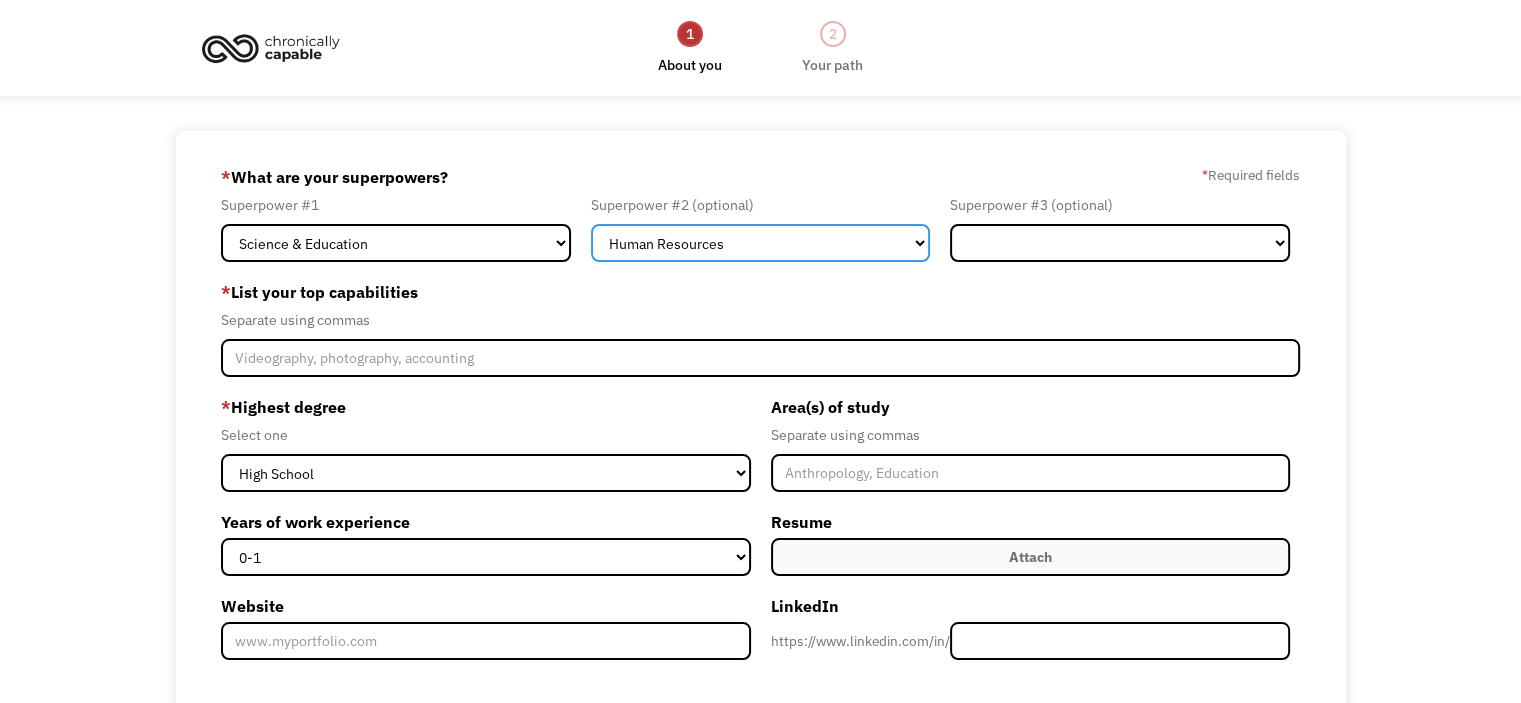 click on "Marketing Human Resources Finance Technology Operations Sales Industrial & Manufacturing Administration Legal Communications & Public Relations Customer Service Design Healthcare Science & Education Engineering & Construction Other" at bounding box center (761, 243) 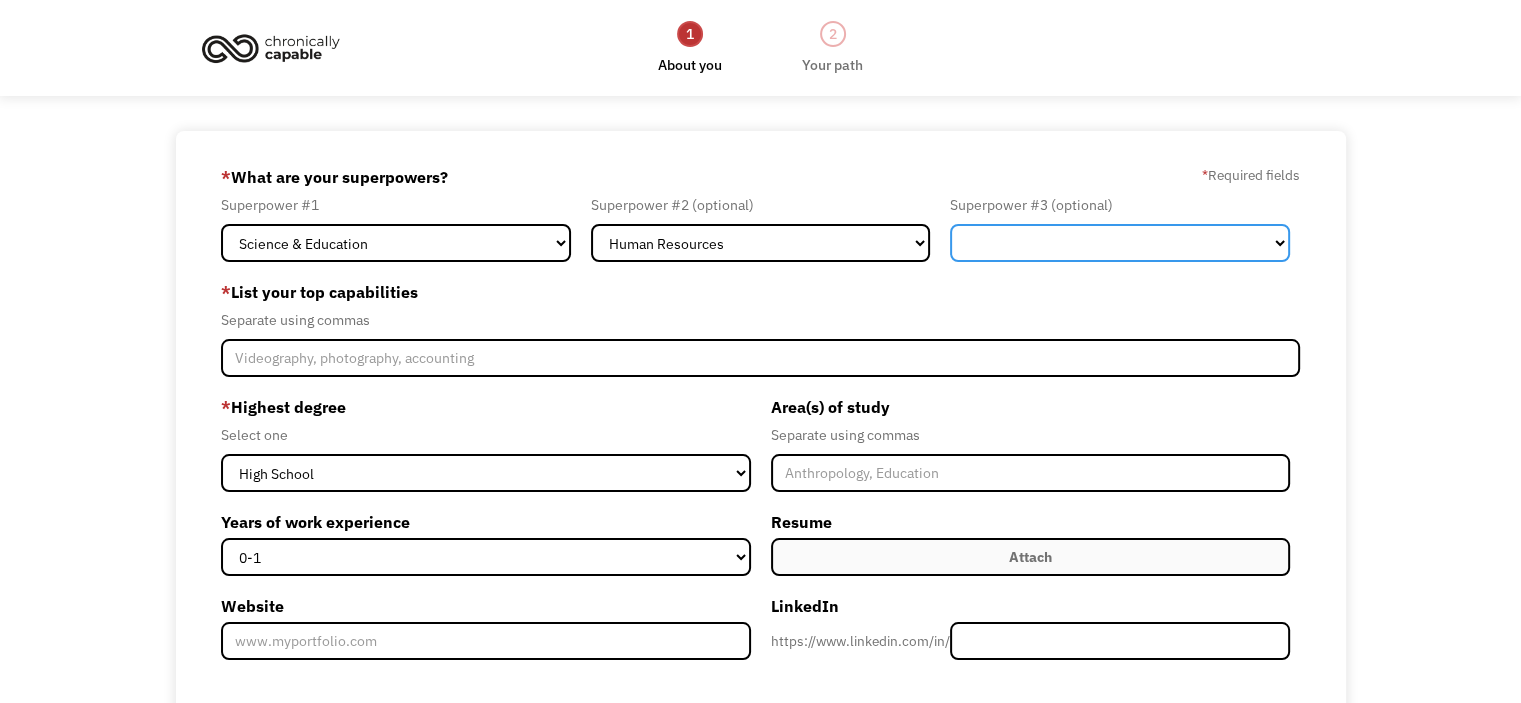 click on "Marketing Human Resources Finance Technology Operations Sales Industrial & Manufacturing Administration Legal Communications & Public Relations Customer Service Design Healthcare Science & Education Engineering & Construction Other" at bounding box center [1120, 243] 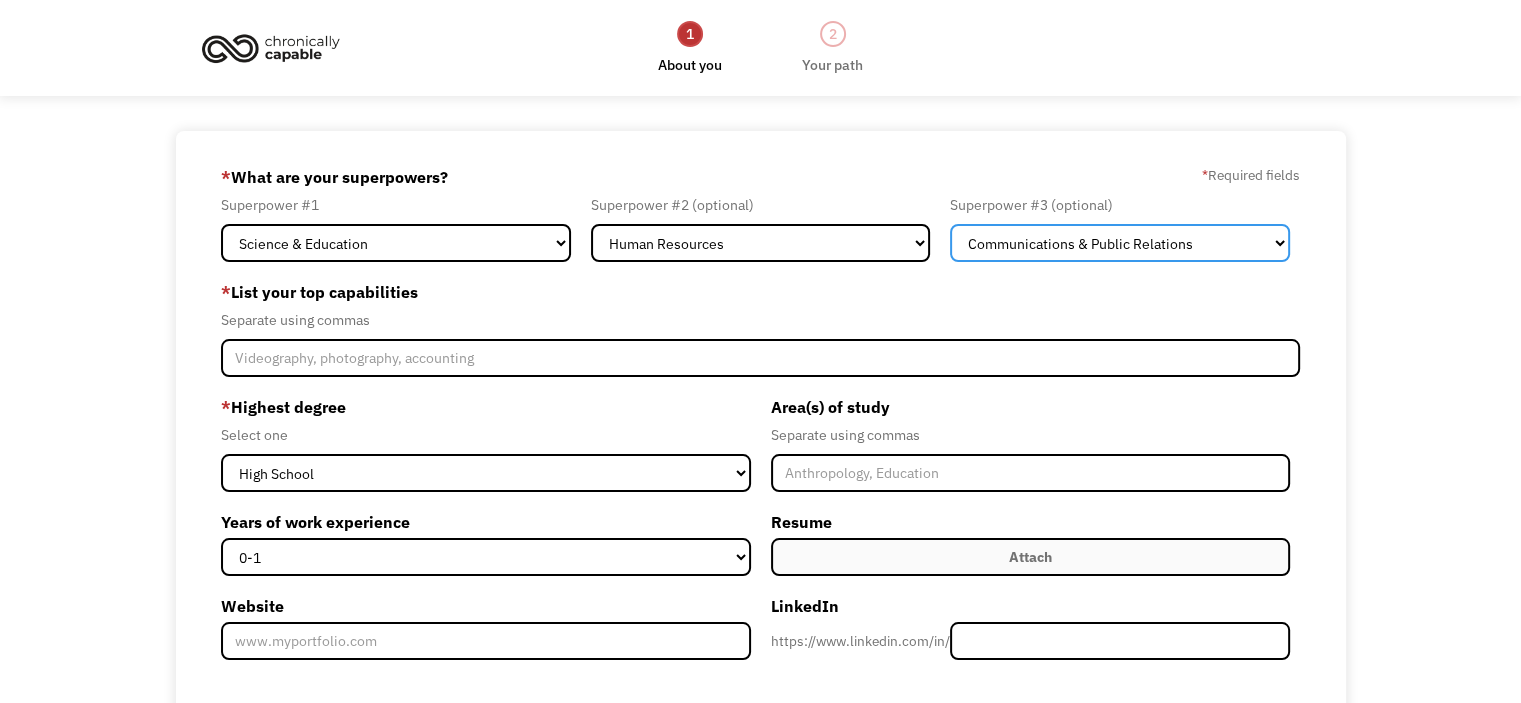 click on "Marketing Human Resources Finance Technology Operations Sales Industrial & Manufacturing Administration Legal Communications & Public Relations Customer Service Design Healthcare Science & Education Engineering & Construction Other" at bounding box center (1120, 243) 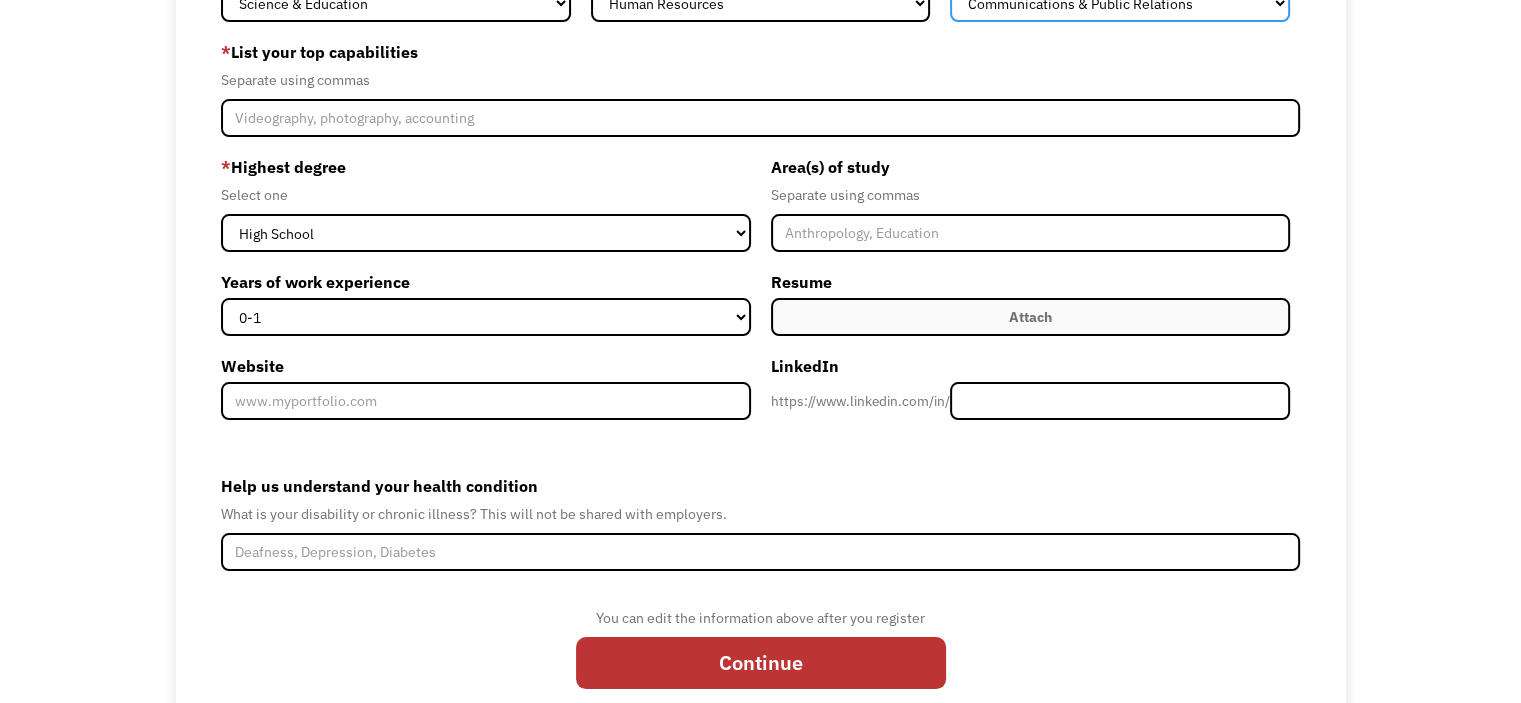 scroll, scrollTop: 205, scrollLeft: 0, axis: vertical 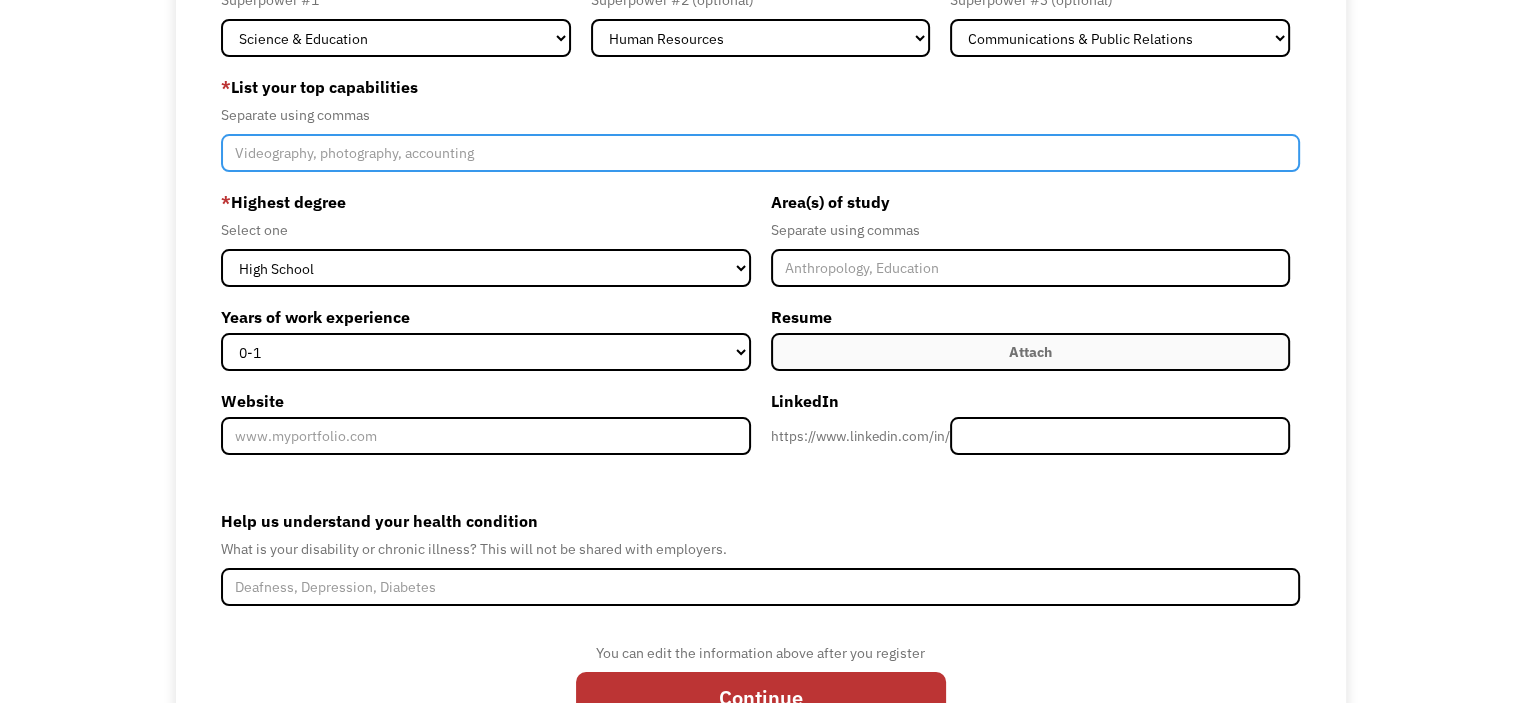 click at bounding box center (760, 153) 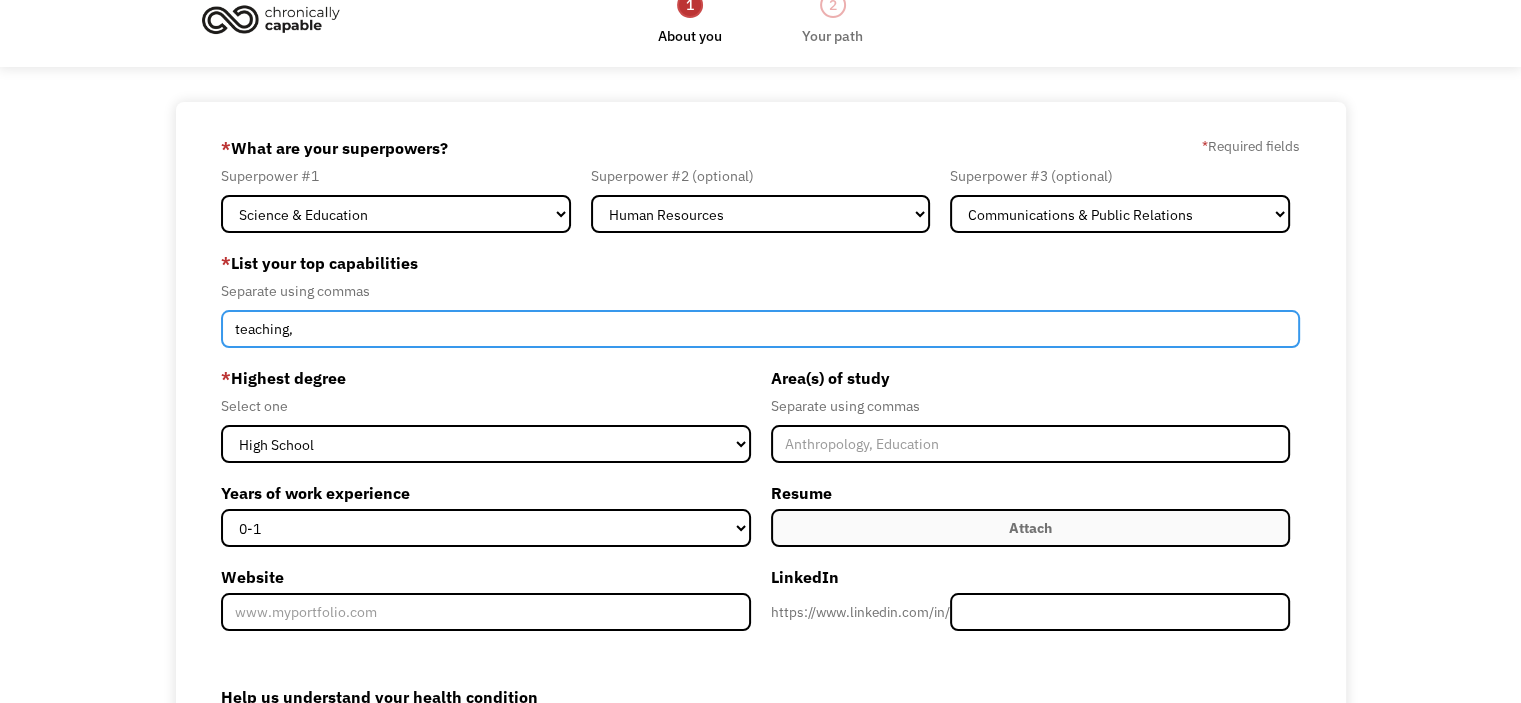 scroll, scrollTop: 5, scrollLeft: 0, axis: vertical 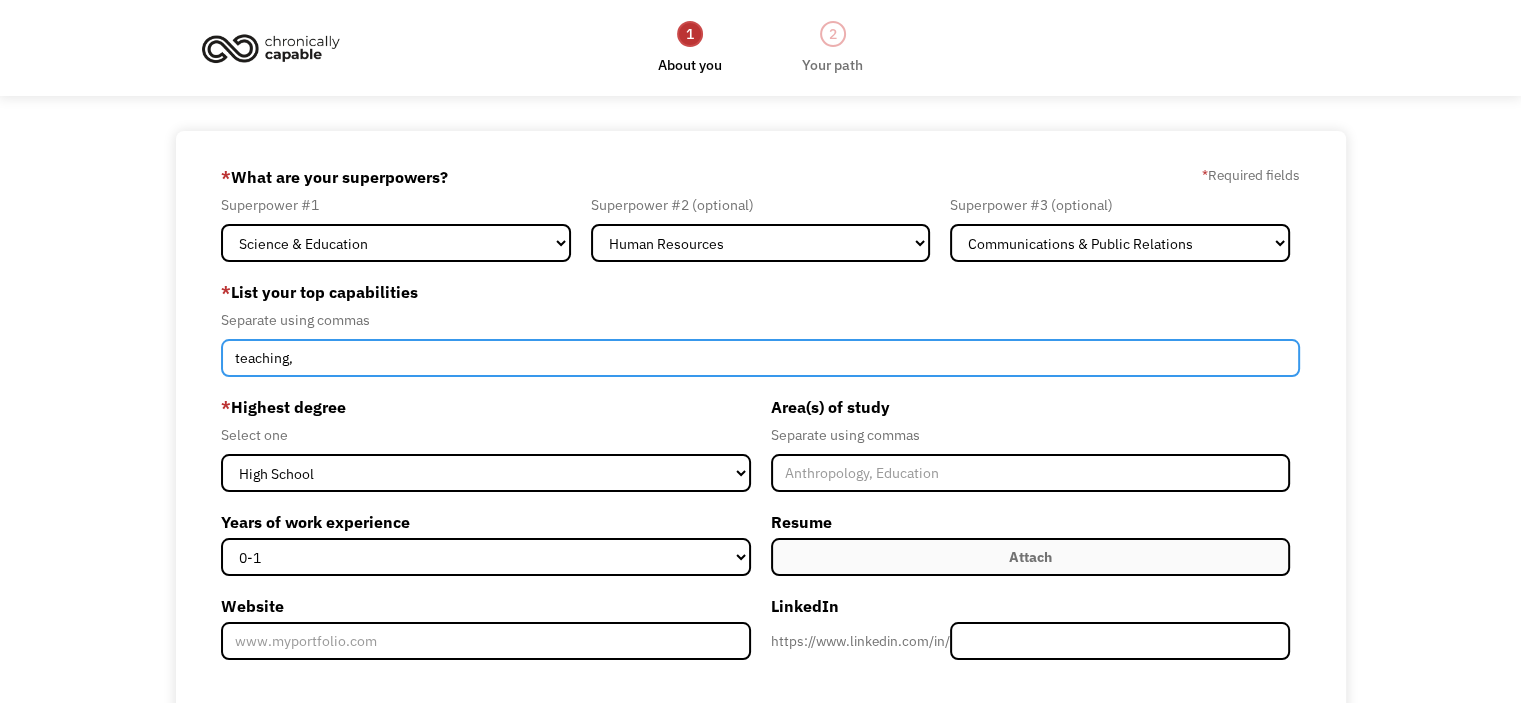 drag, startPoint x: 364, startPoint y: 365, endPoint x: 106, endPoint y: 418, distance: 263.38754 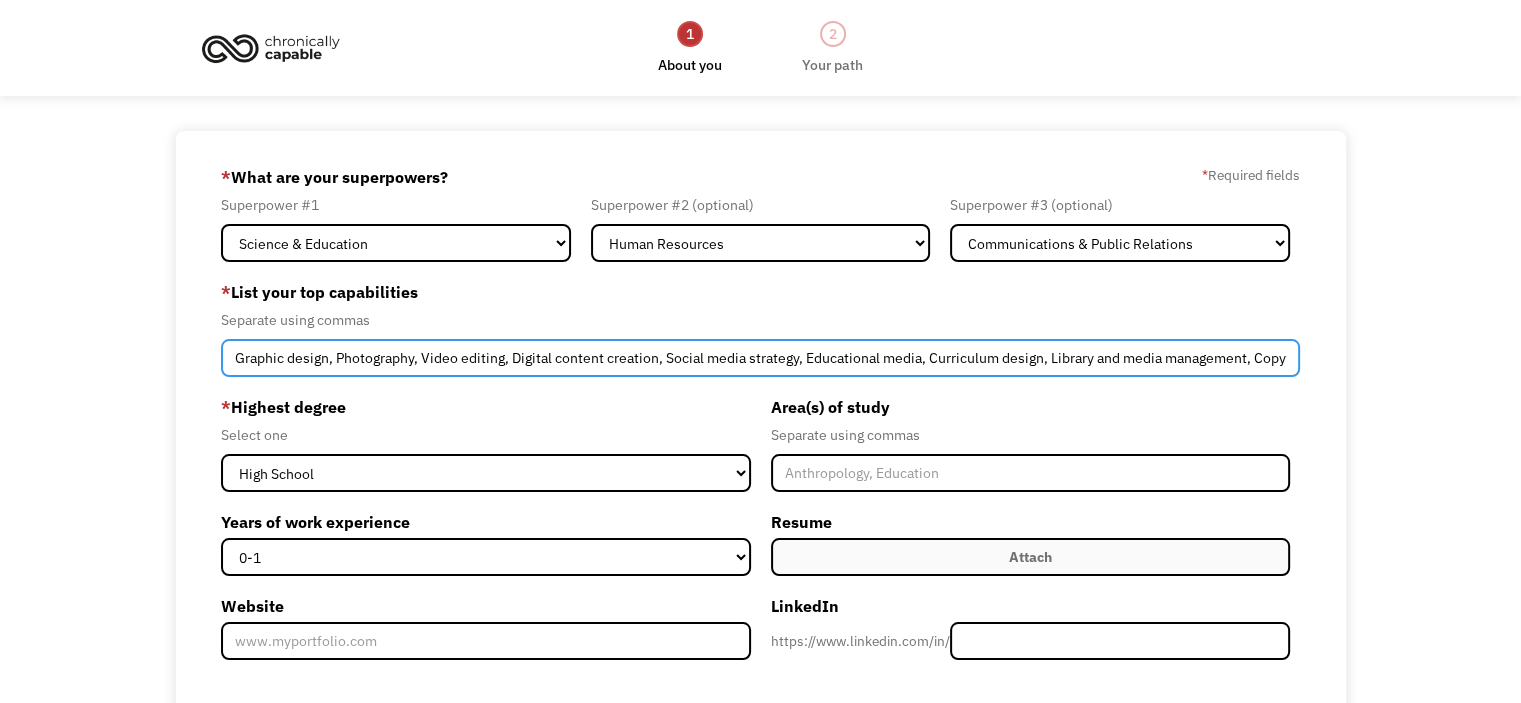 scroll, scrollTop: 0, scrollLeft: 576, axis: horizontal 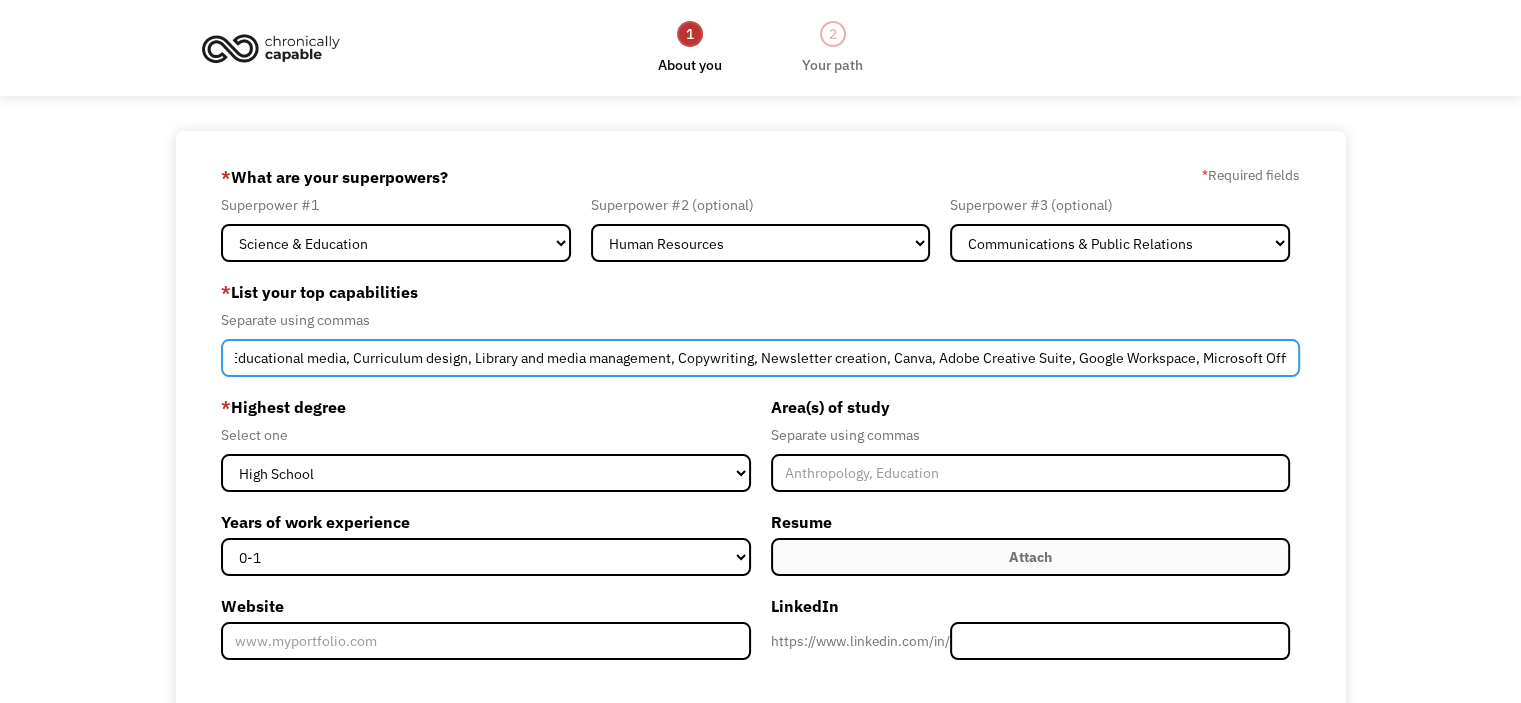 drag, startPoint x: 713, startPoint y: 368, endPoint x: 1385, endPoint y: 303, distance: 675.1363 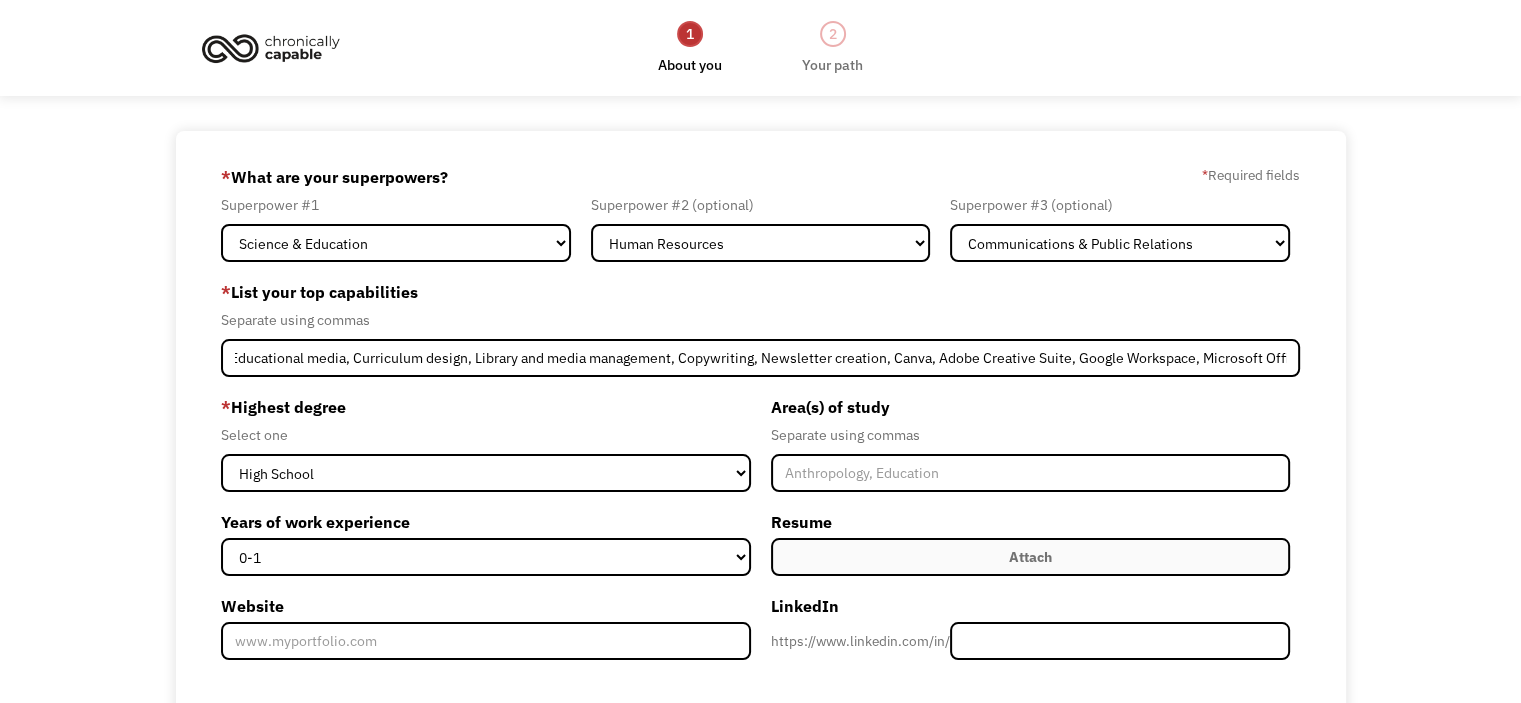 scroll, scrollTop: 0, scrollLeft: 0, axis: both 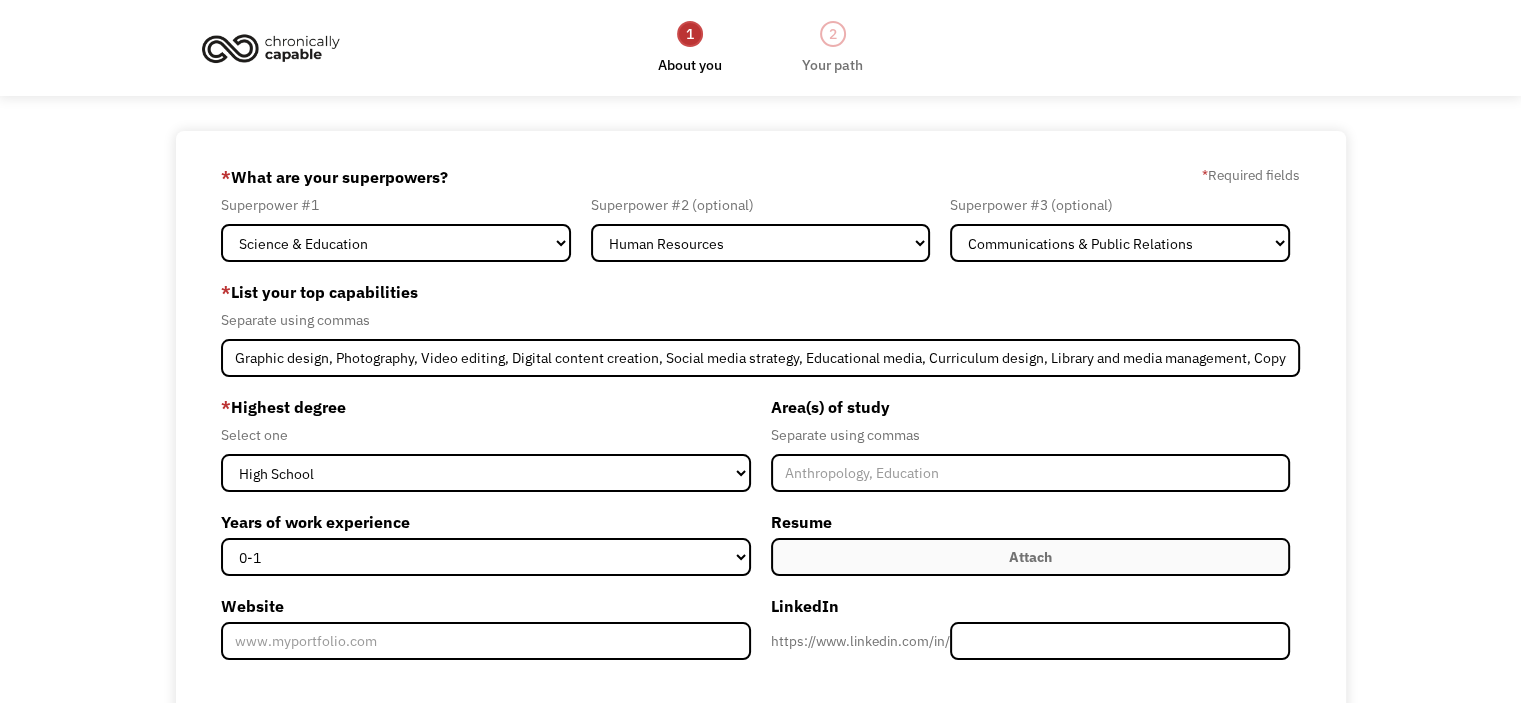 click on "Separate using commas" at bounding box center [760, 320] 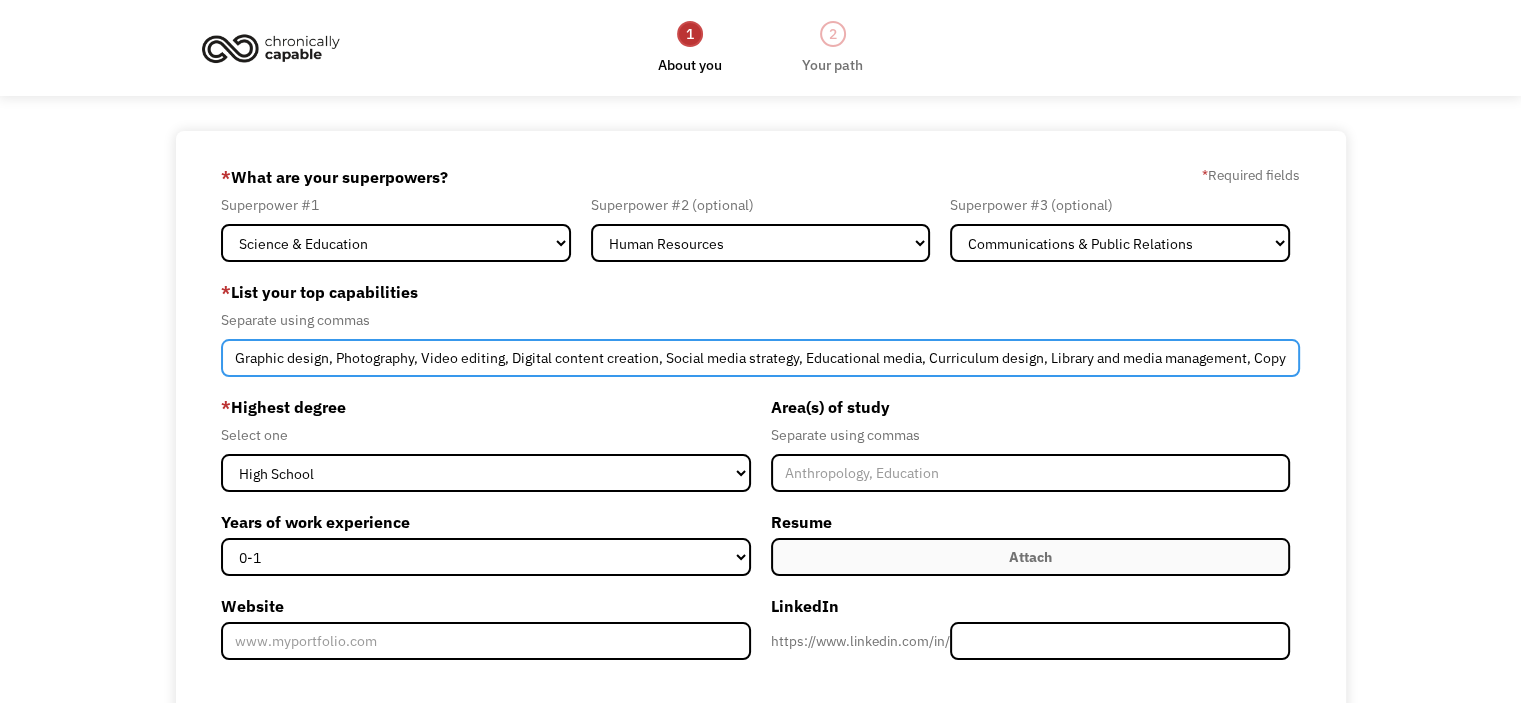 drag, startPoint x: 806, startPoint y: 357, endPoint x: 200, endPoint y: 467, distance: 615.9026 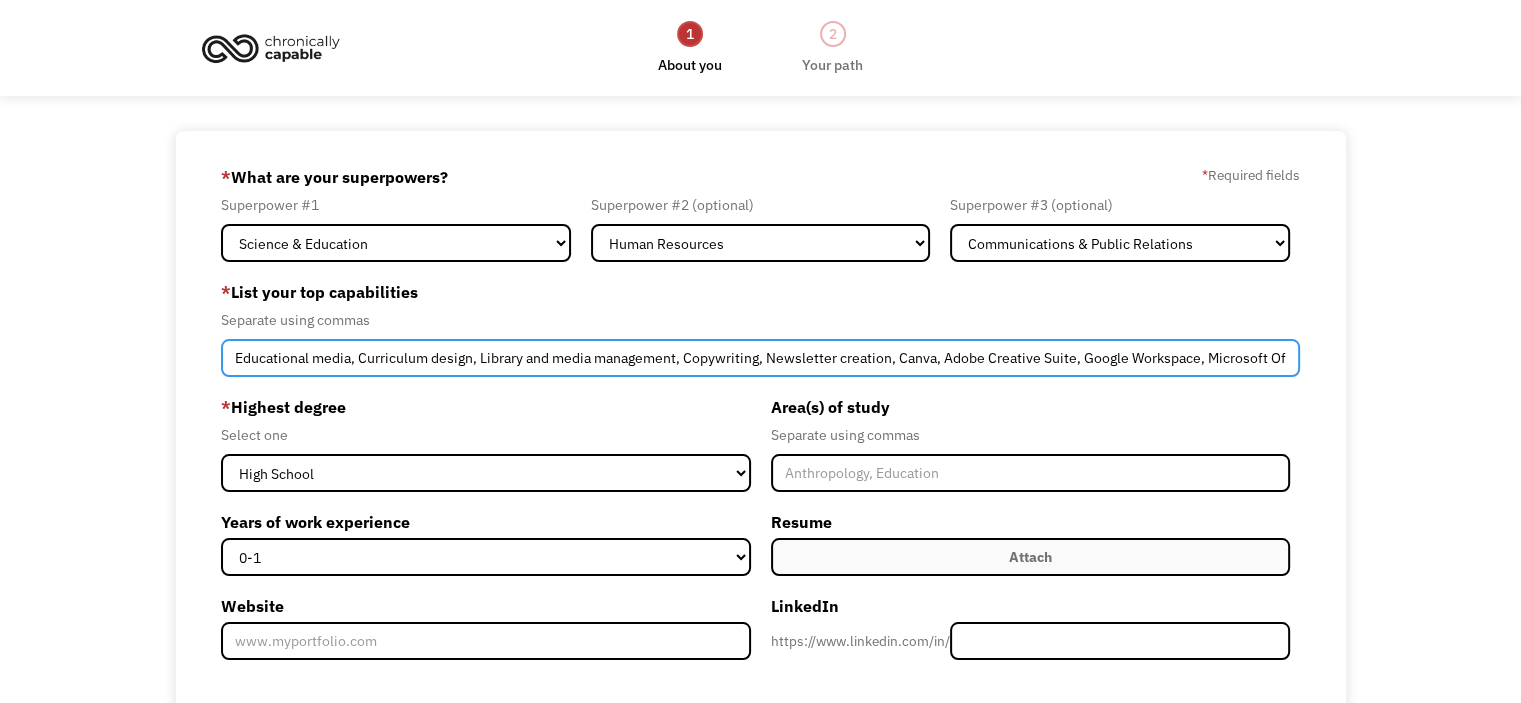 scroll, scrollTop: 0, scrollLeft: 5, axis: horizontal 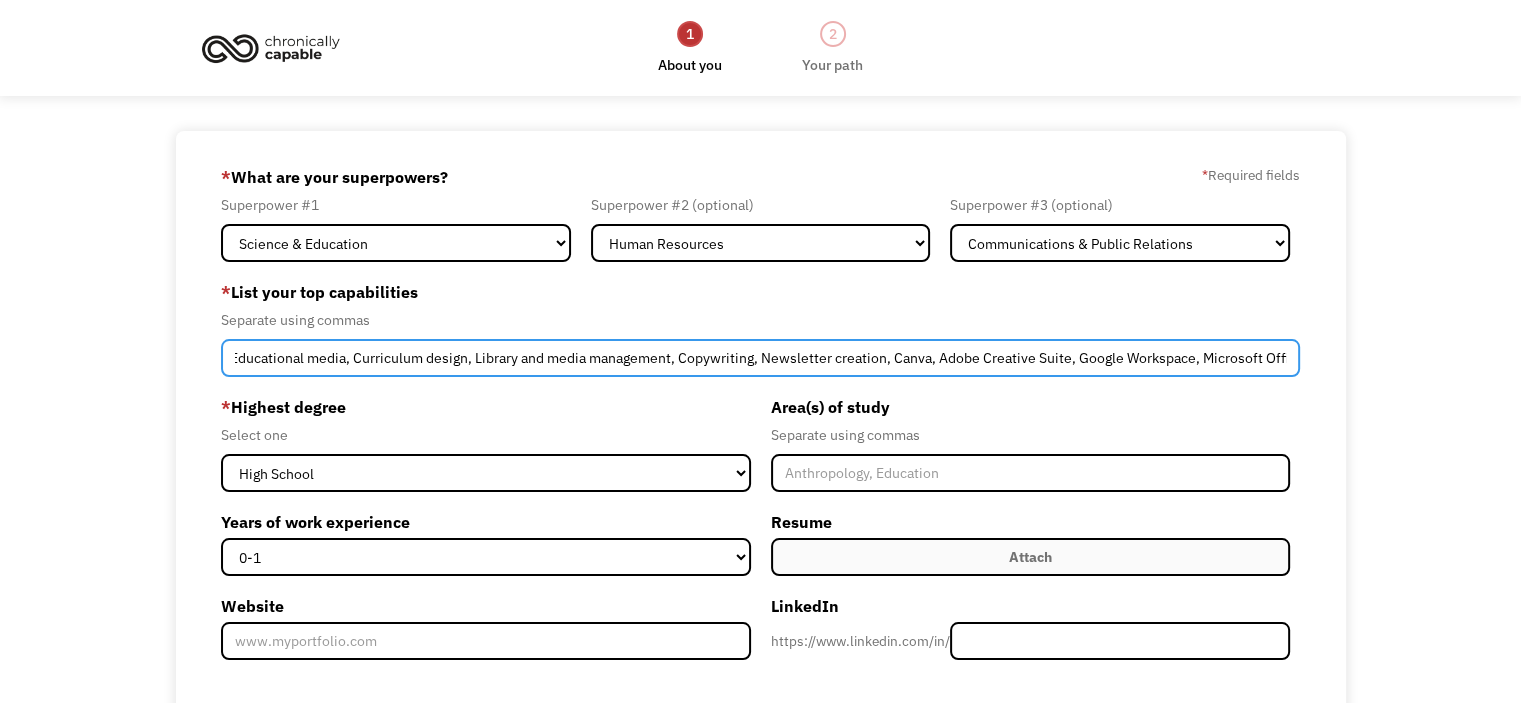 drag, startPoint x: 1209, startPoint y: 361, endPoint x: 1508, endPoint y: 307, distance: 303.83713 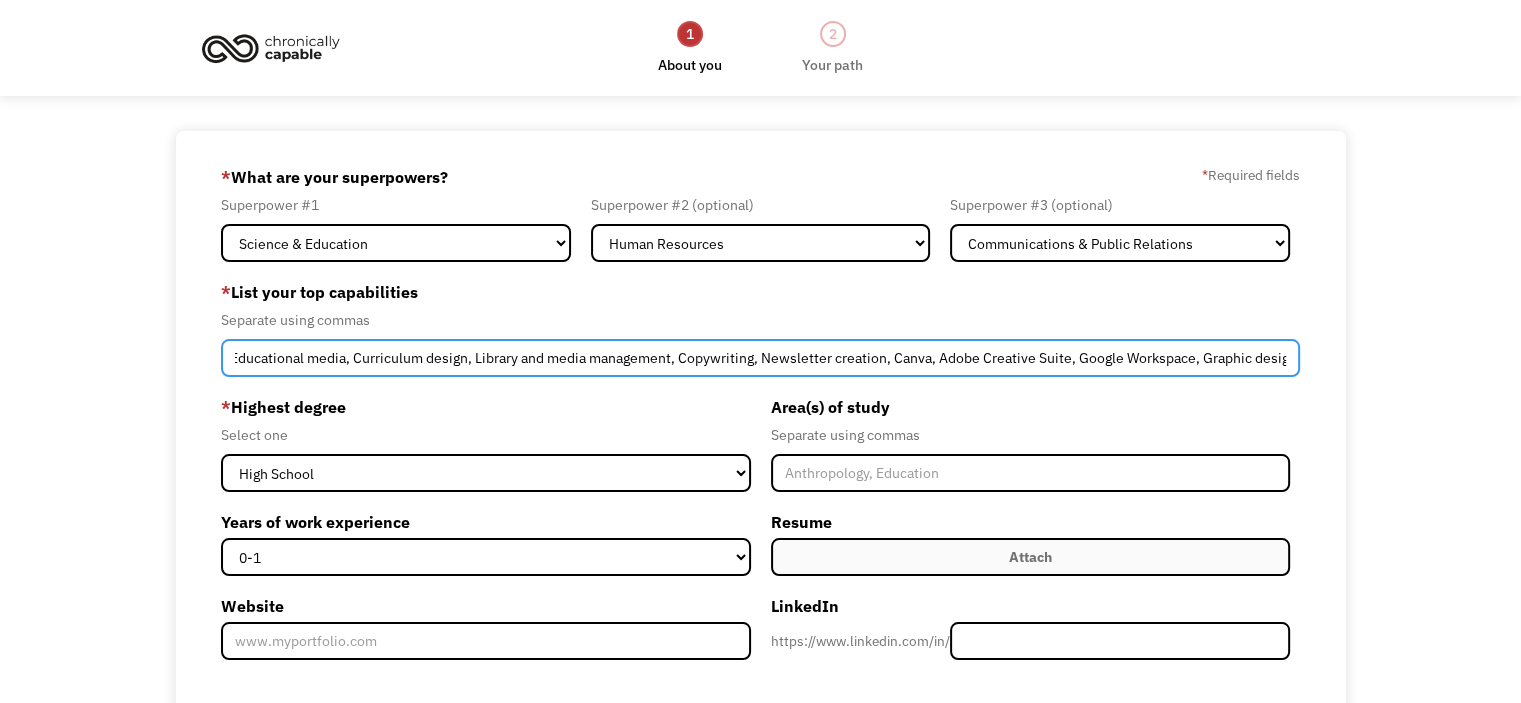 scroll, scrollTop: 0, scrollLeft: 491, axis: horizontal 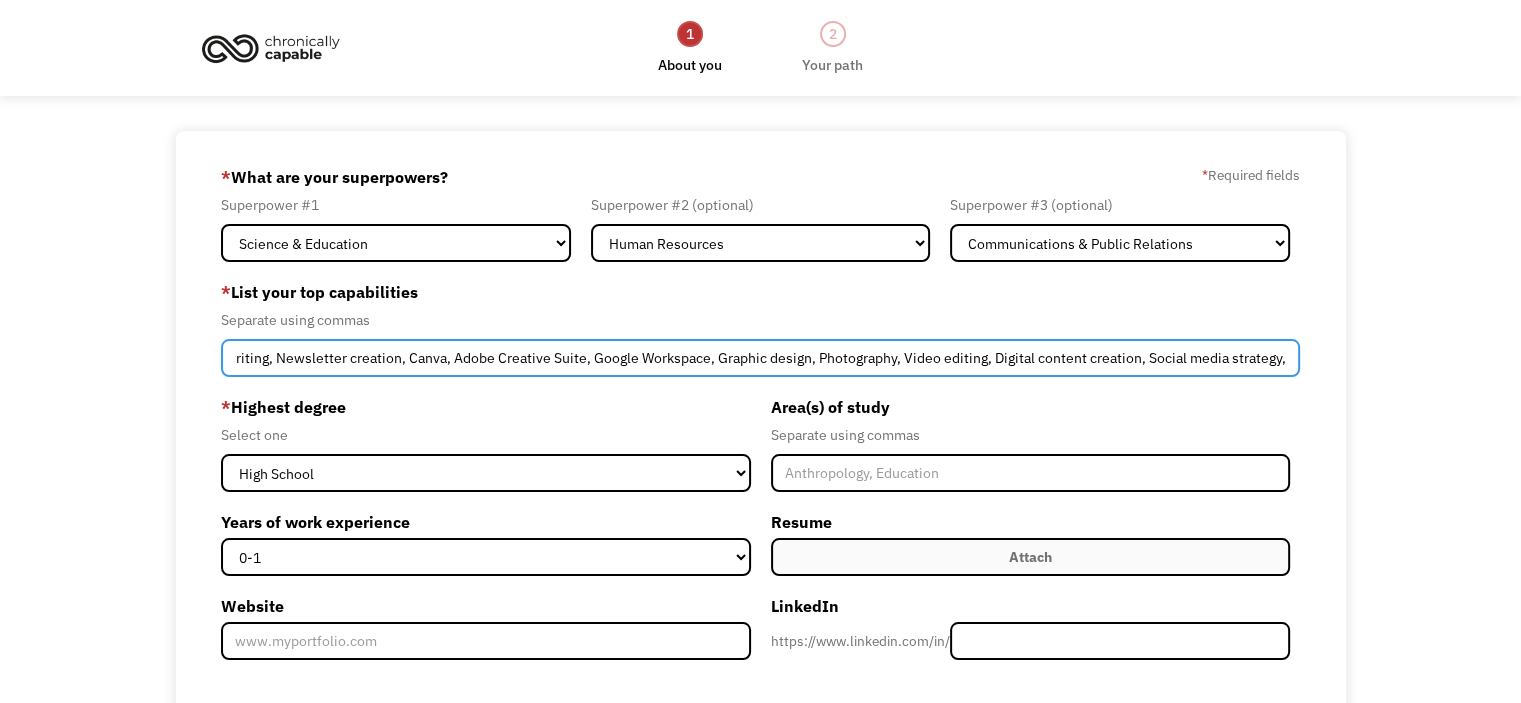 drag, startPoint x: 1288, startPoint y: 363, endPoint x: 1146, endPoint y: 393, distance: 145.13441 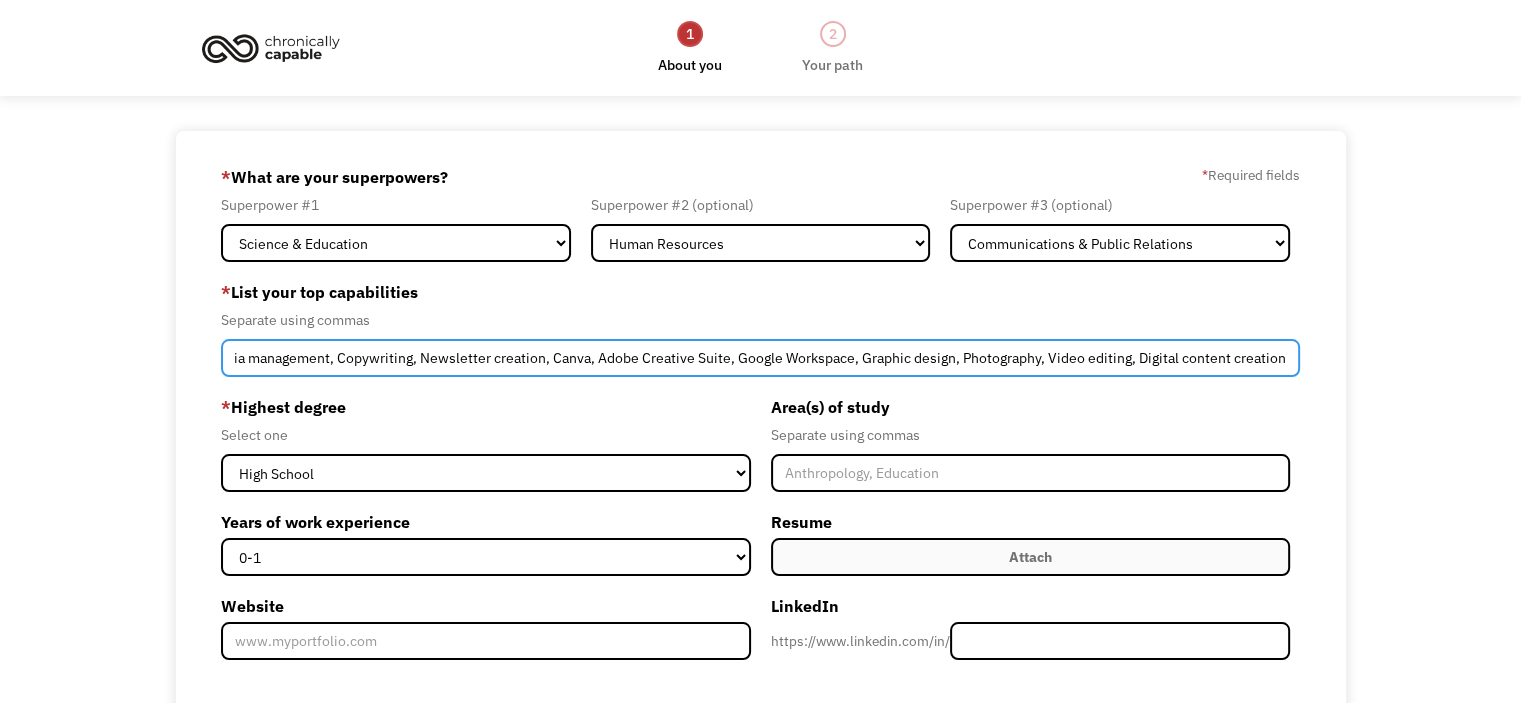 scroll, scrollTop: 0, scrollLeft: 343, axis: horizontal 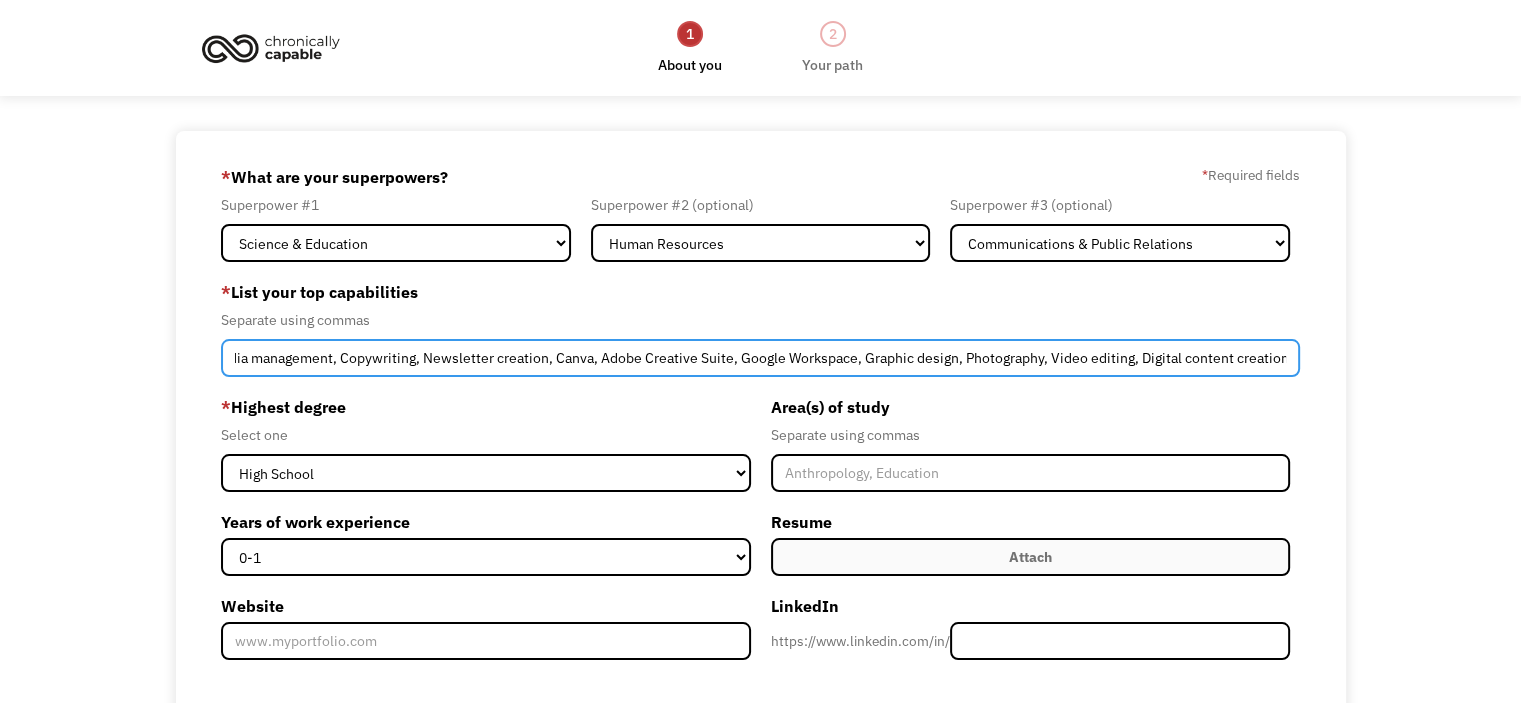 type on "Educational media, Curriculum design, Library and media management, Copywriting, Newsletter creation, Canva, Adobe Creative Suite, Google Workspace, Graphic design, Photography, Video editing, Digital content creation" 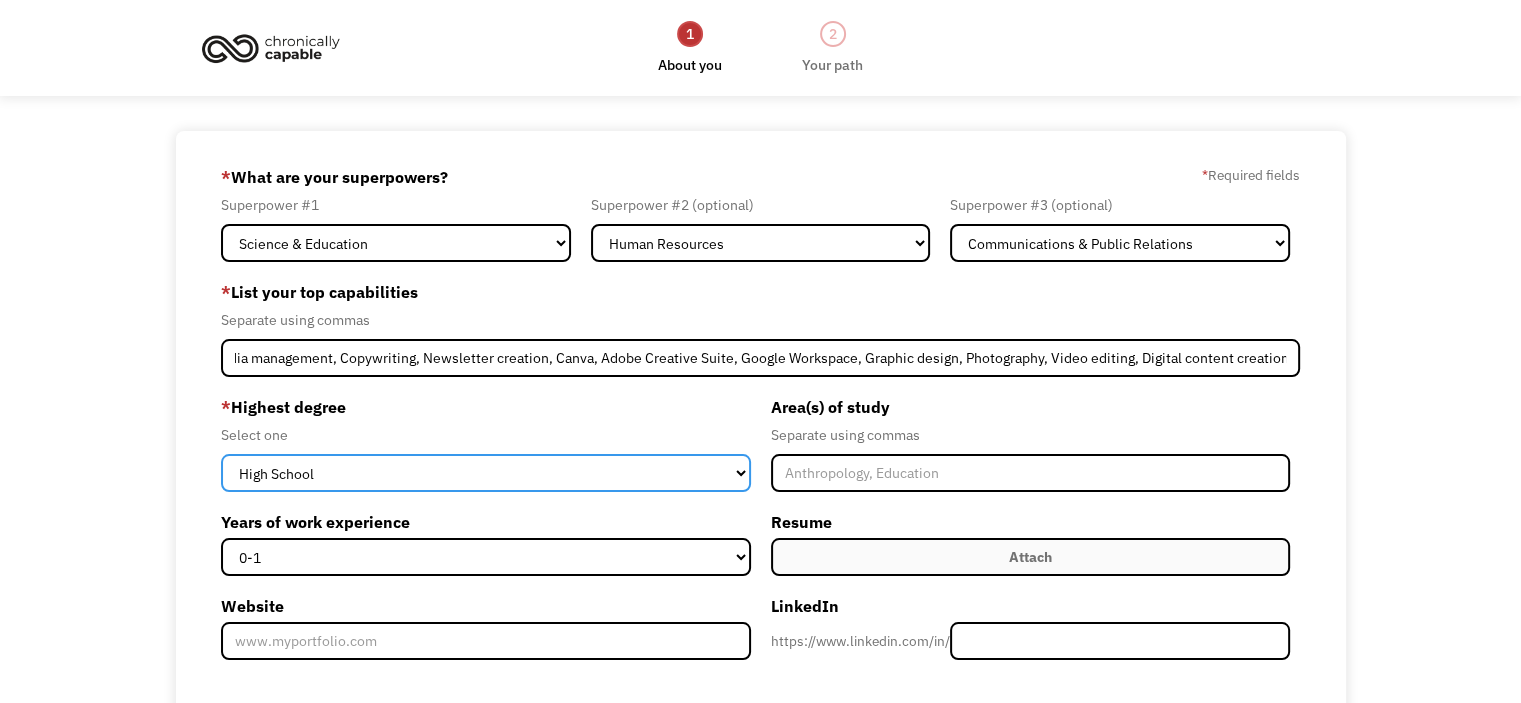 click on "High School Associates Bachelors Master's PhD" at bounding box center (485, 473) 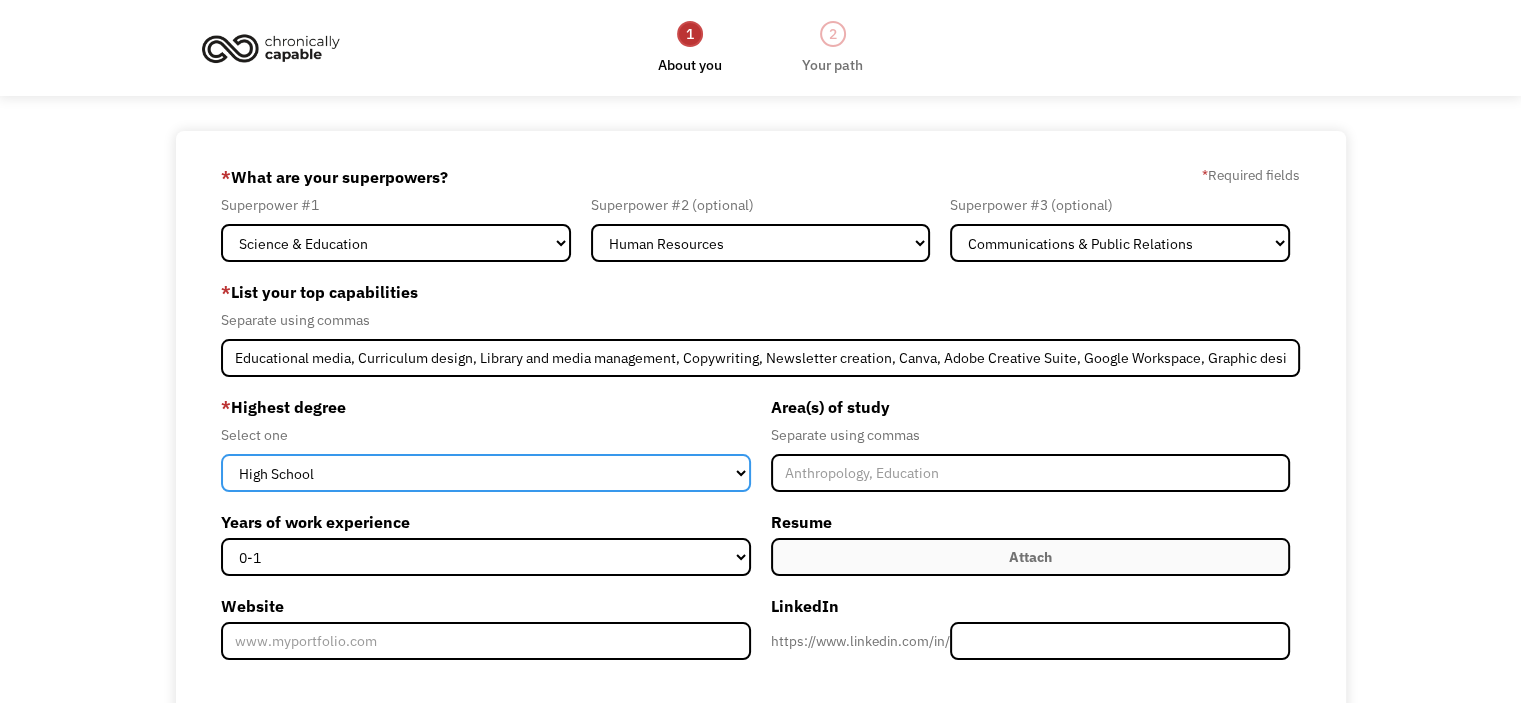 select on "masters" 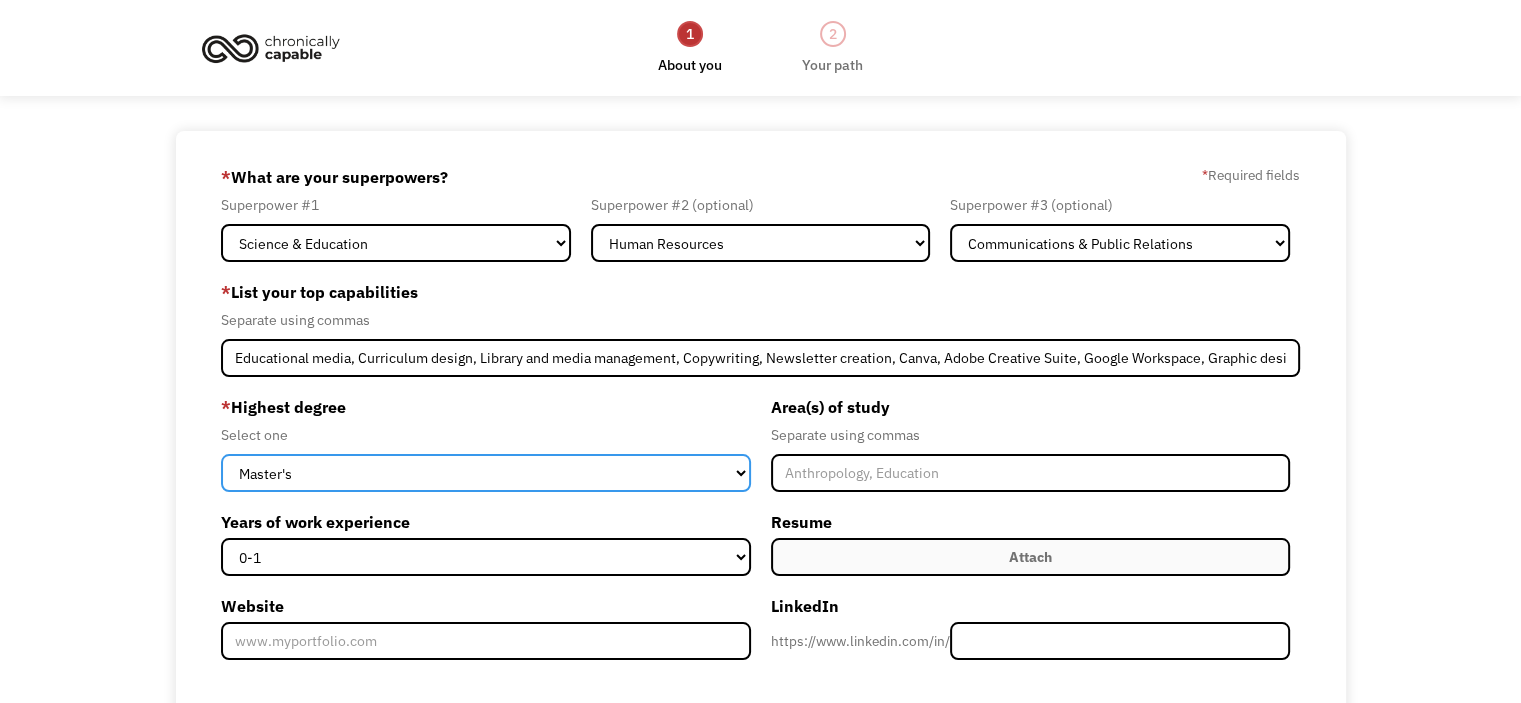 click on "High School Associates Bachelors Master's PhD" at bounding box center [485, 473] 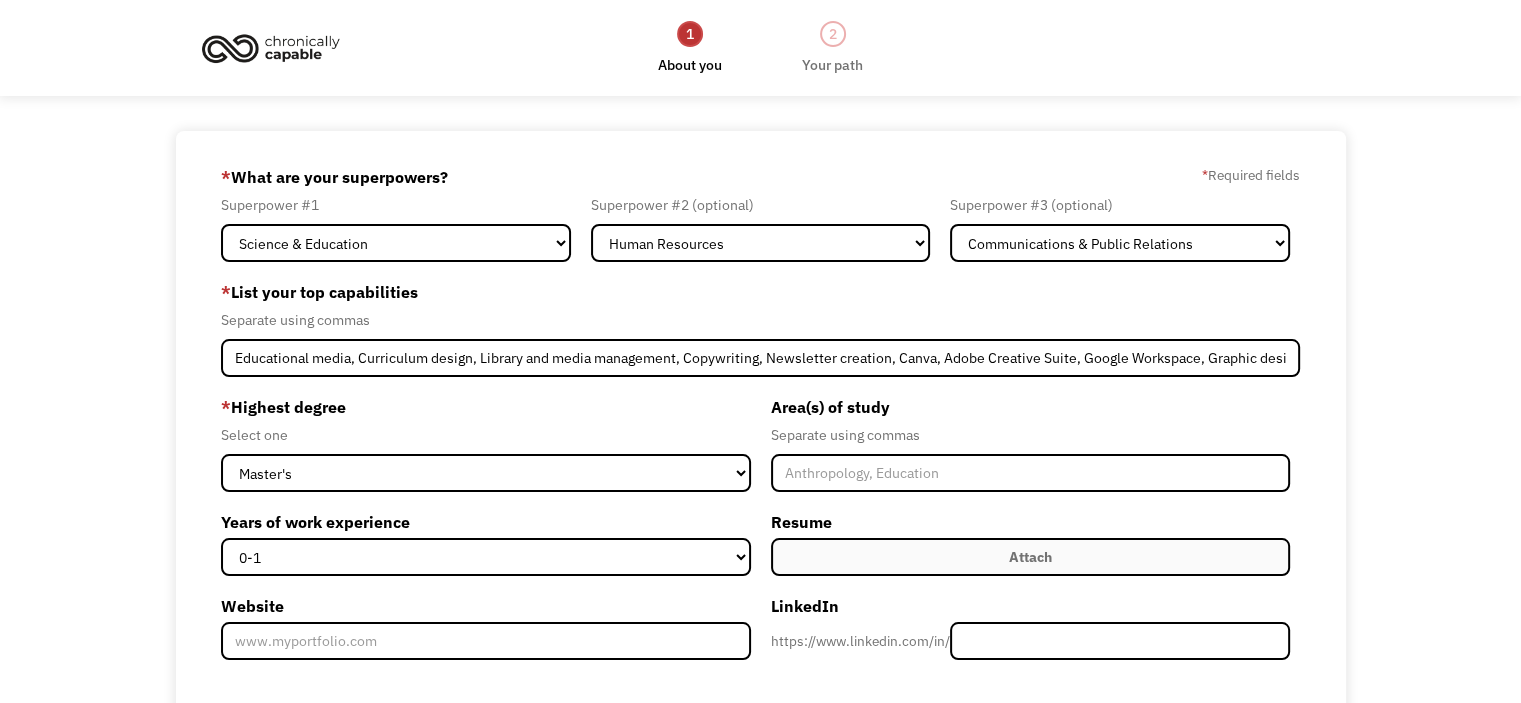click on "* Highest degree" at bounding box center [485, 407] 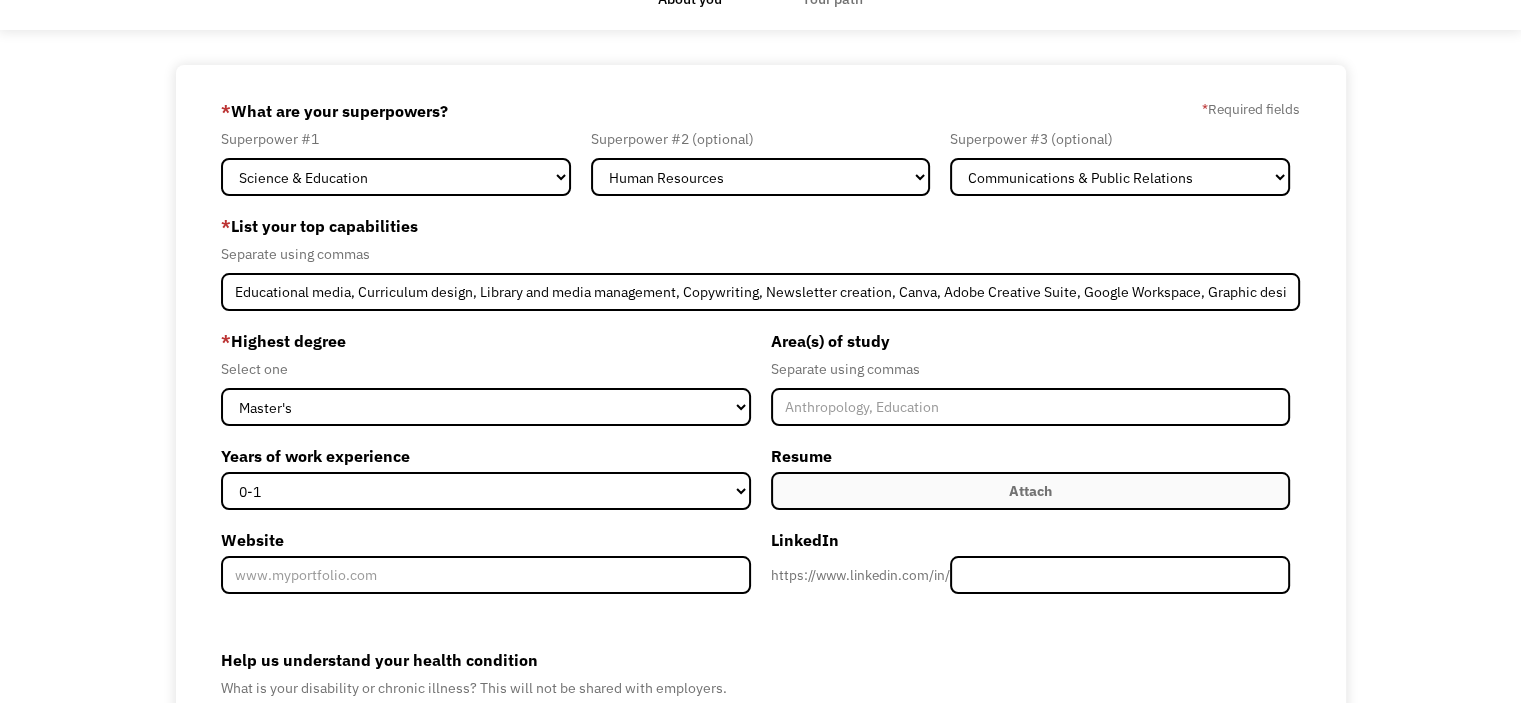 scroll, scrollTop: 100, scrollLeft: 0, axis: vertical 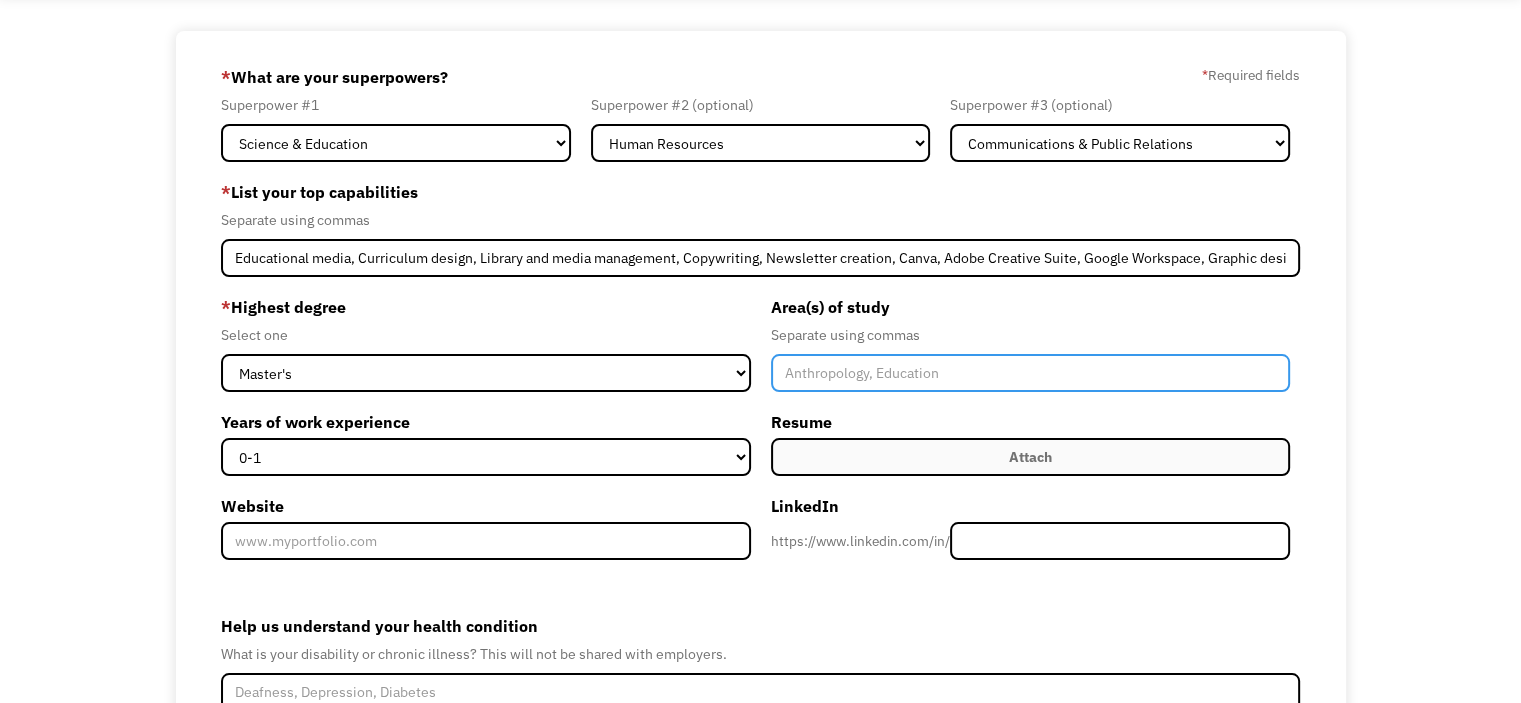 click at bounding box center (1030, 373) 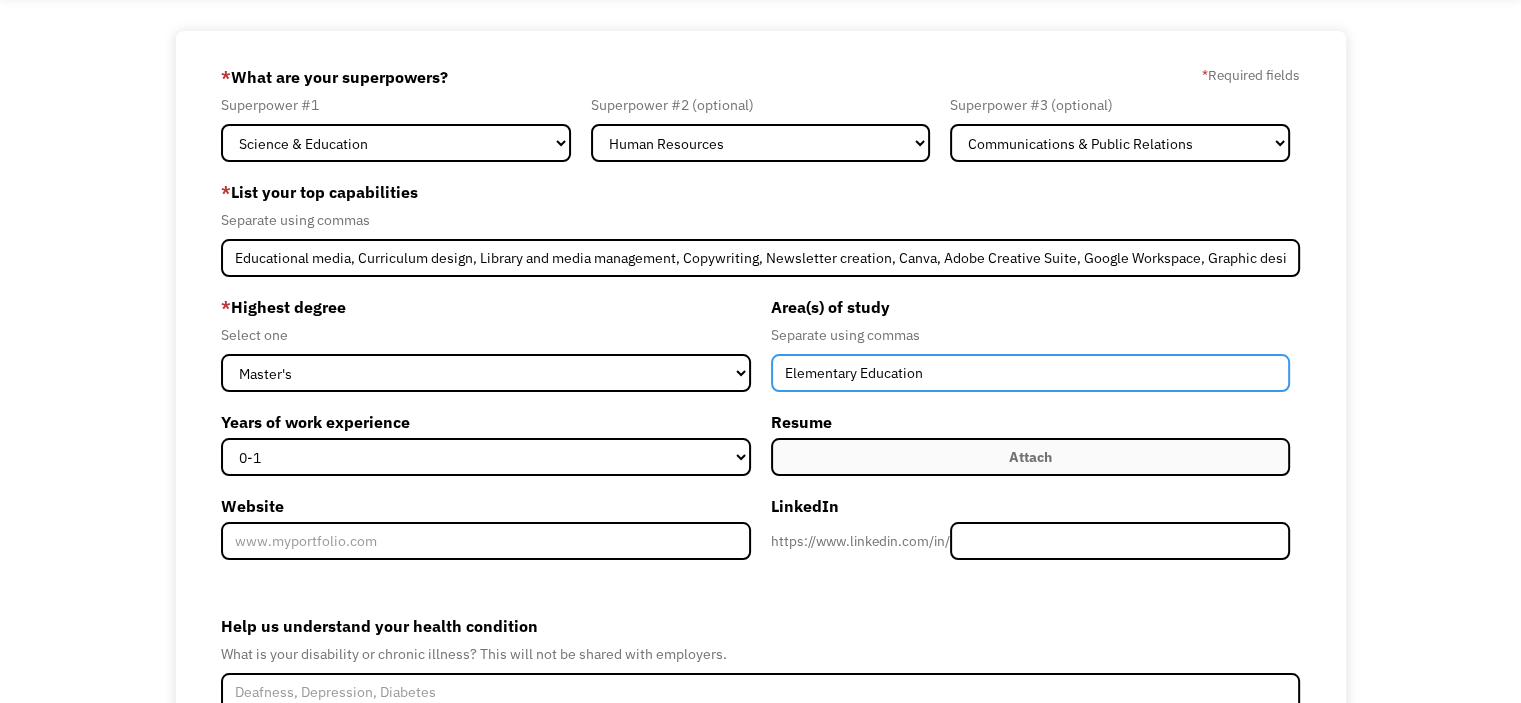 type on "Elementary Education" 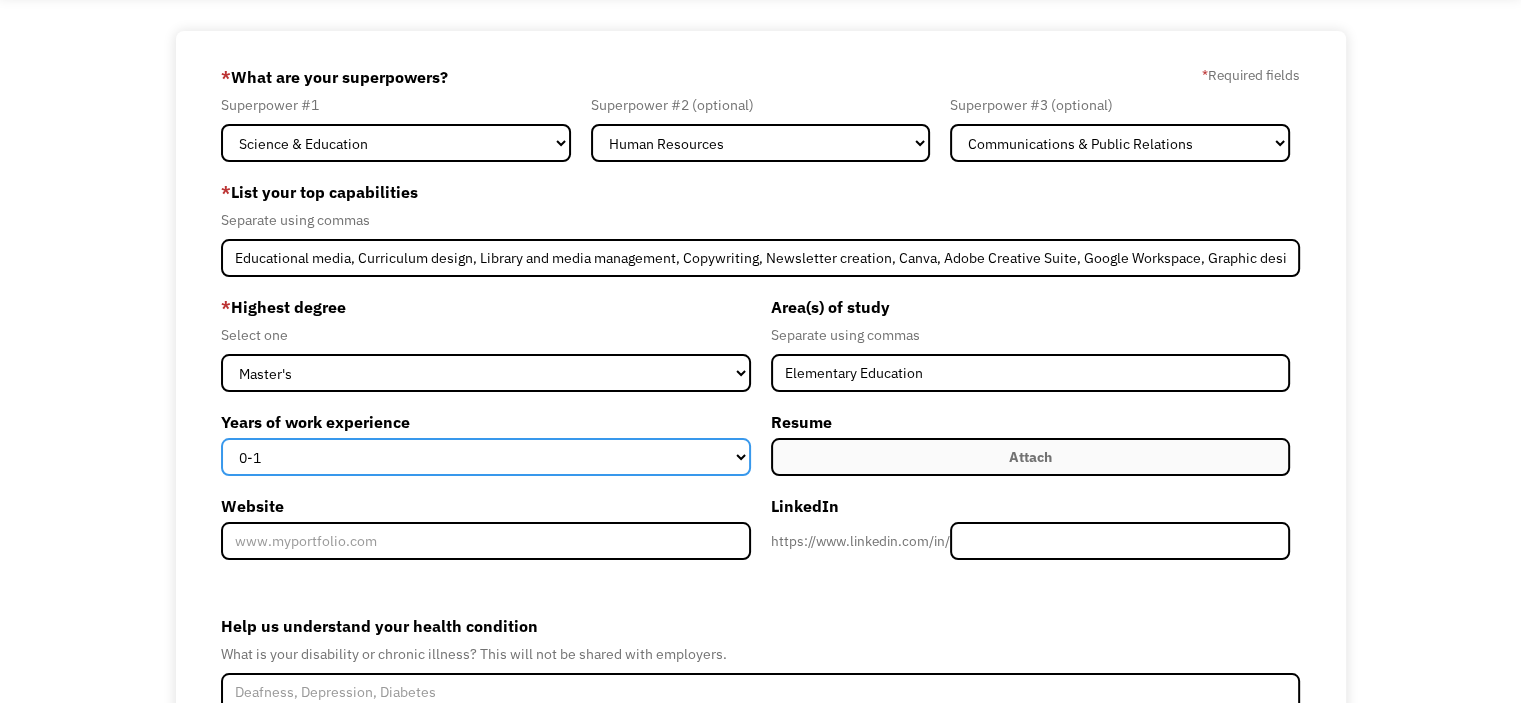 click on "0-1 2-4 5-10 11-15 15+" at bounding box center [485, 457] 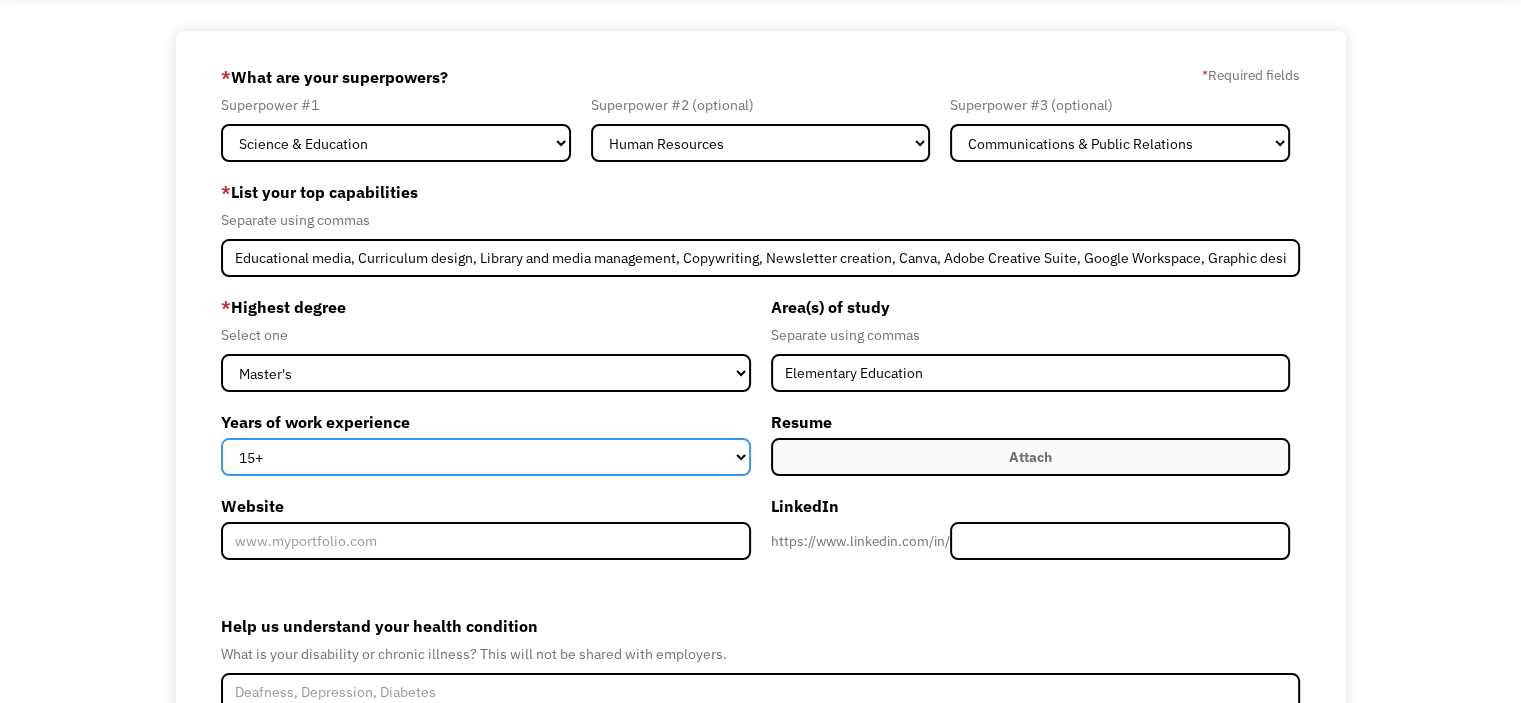 click on "0-1 2-4 5-10 11-15 15+" at bounding box center (485, 457) 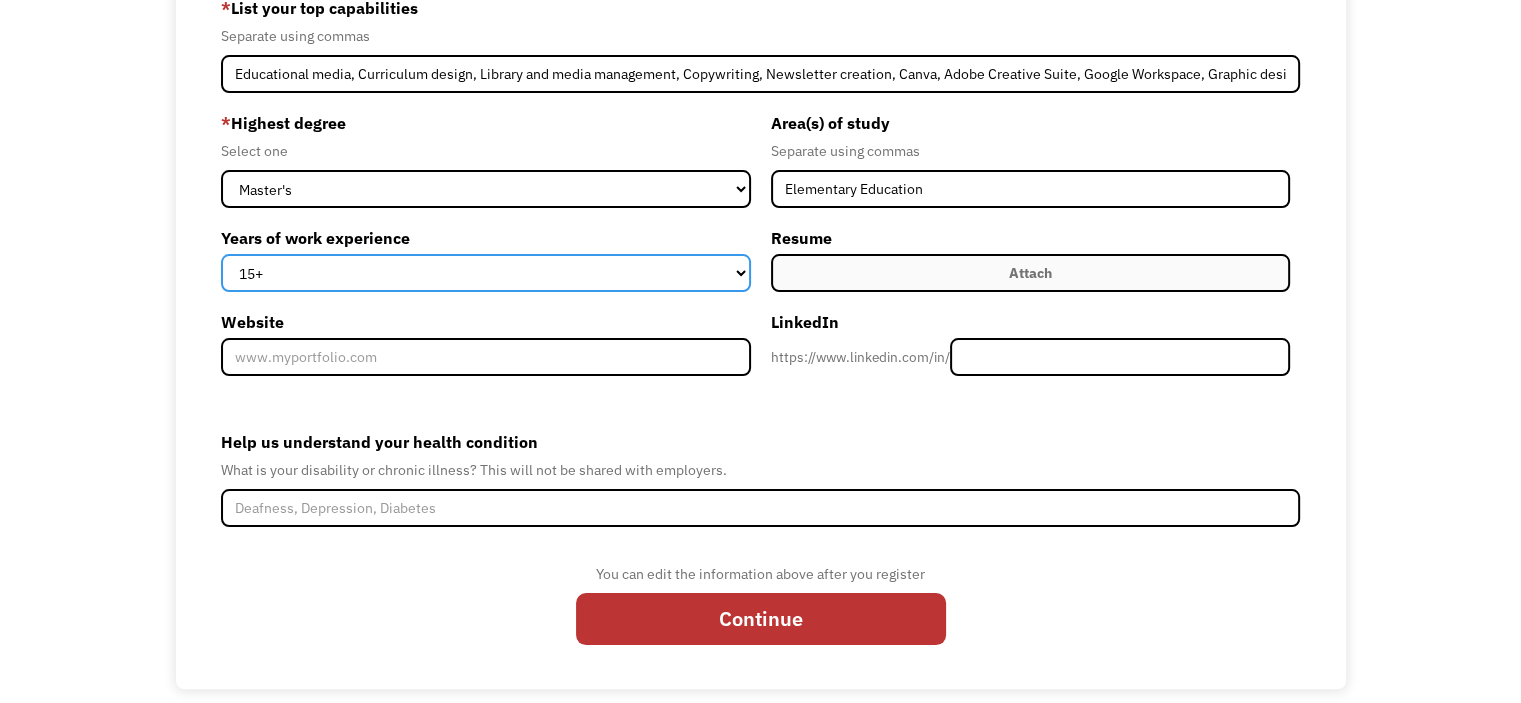 scroll, scrollTop: 300, scrollLeft: 0, axis: vertical 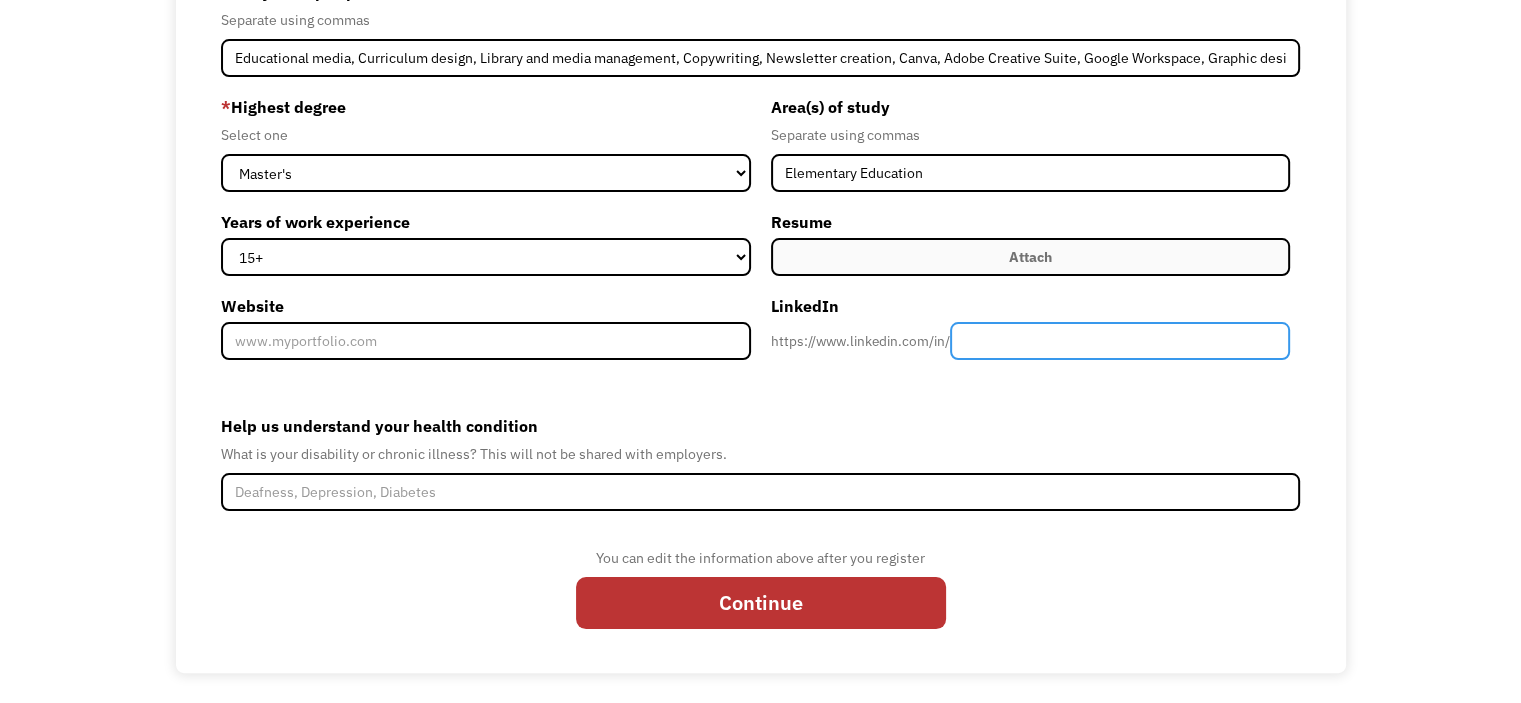 click at bounding box center [1120, 341] 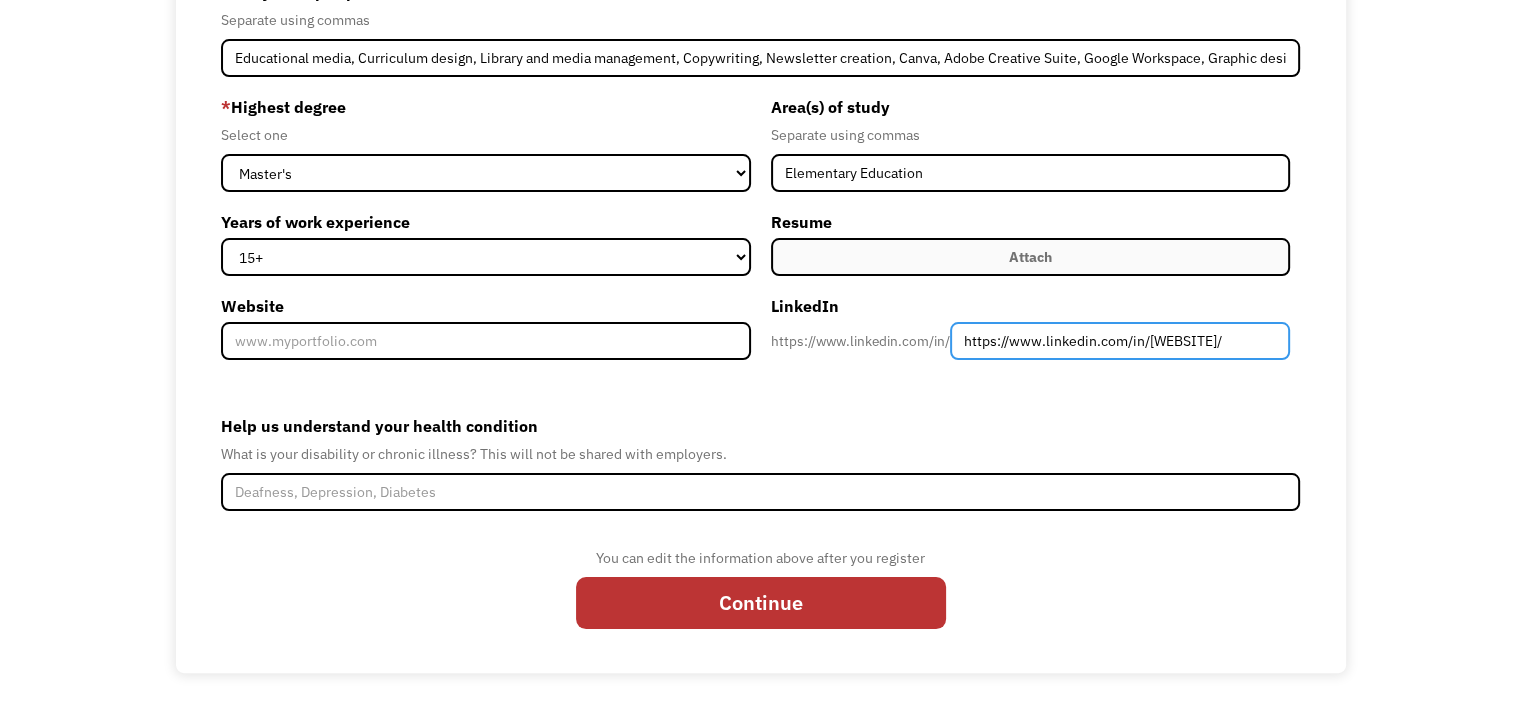 type on "https://www.linkedin.com/in/[WEBSITE]/" 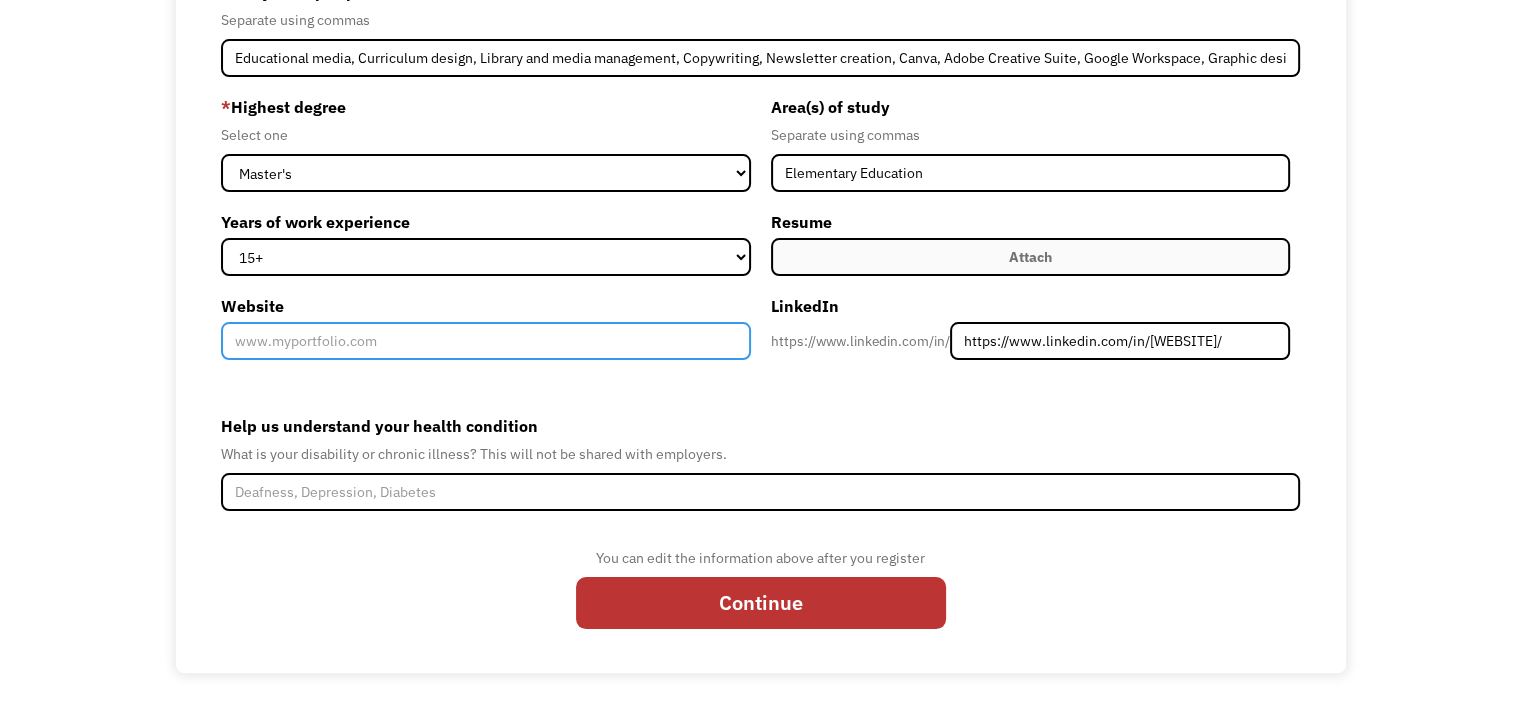 click on "Website" at bounding box center (485, 341) 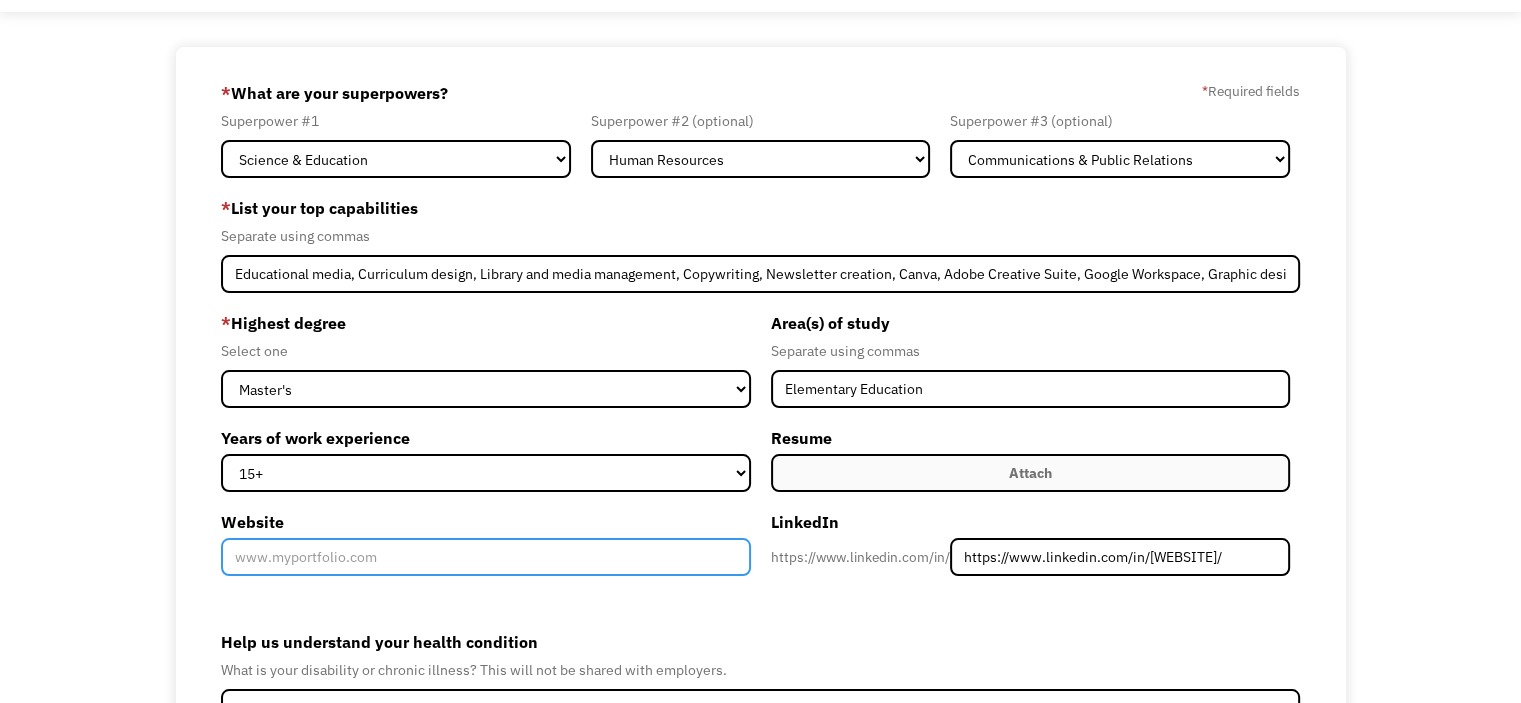 scroll, scrollTop: 305, scrollLeft: 0, axis: vertical 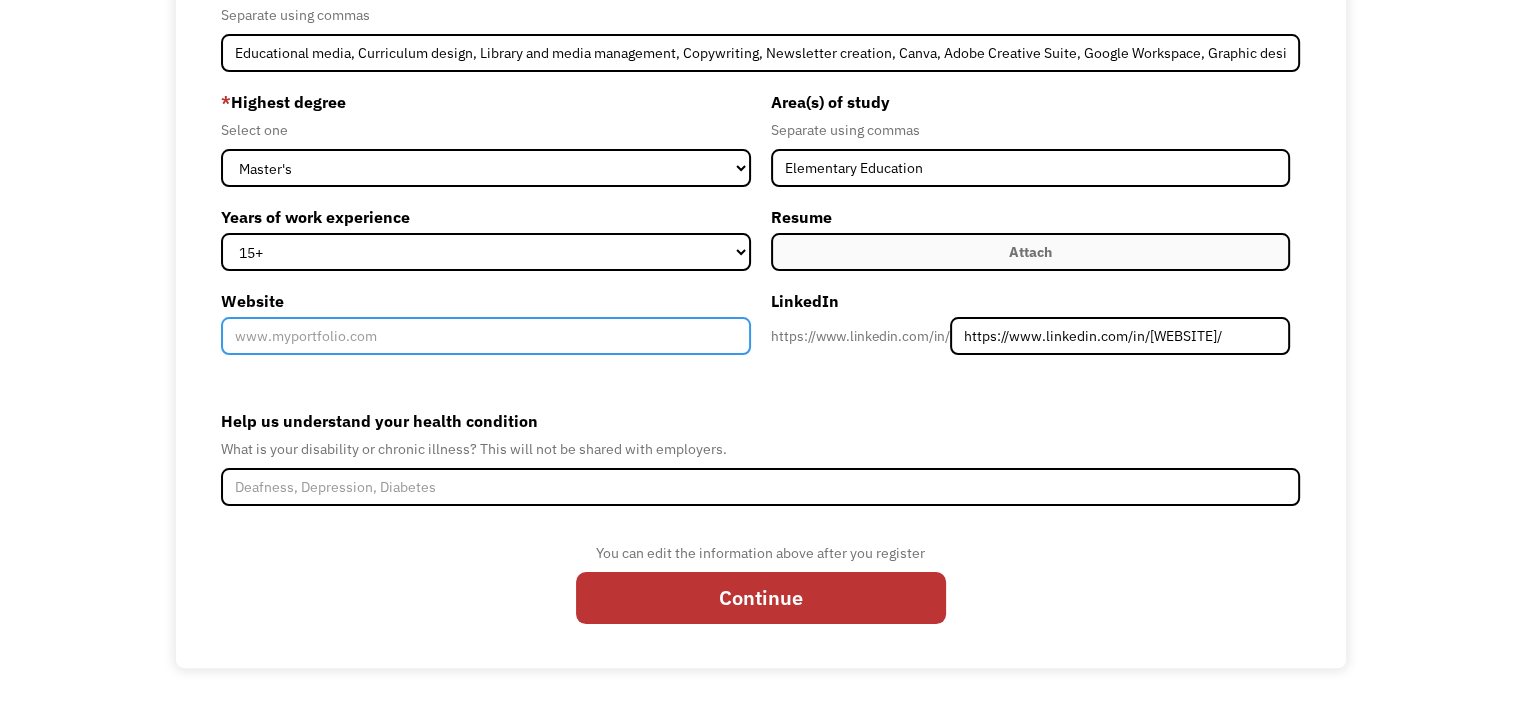 click on "Website" at bounding box center (485, 336) 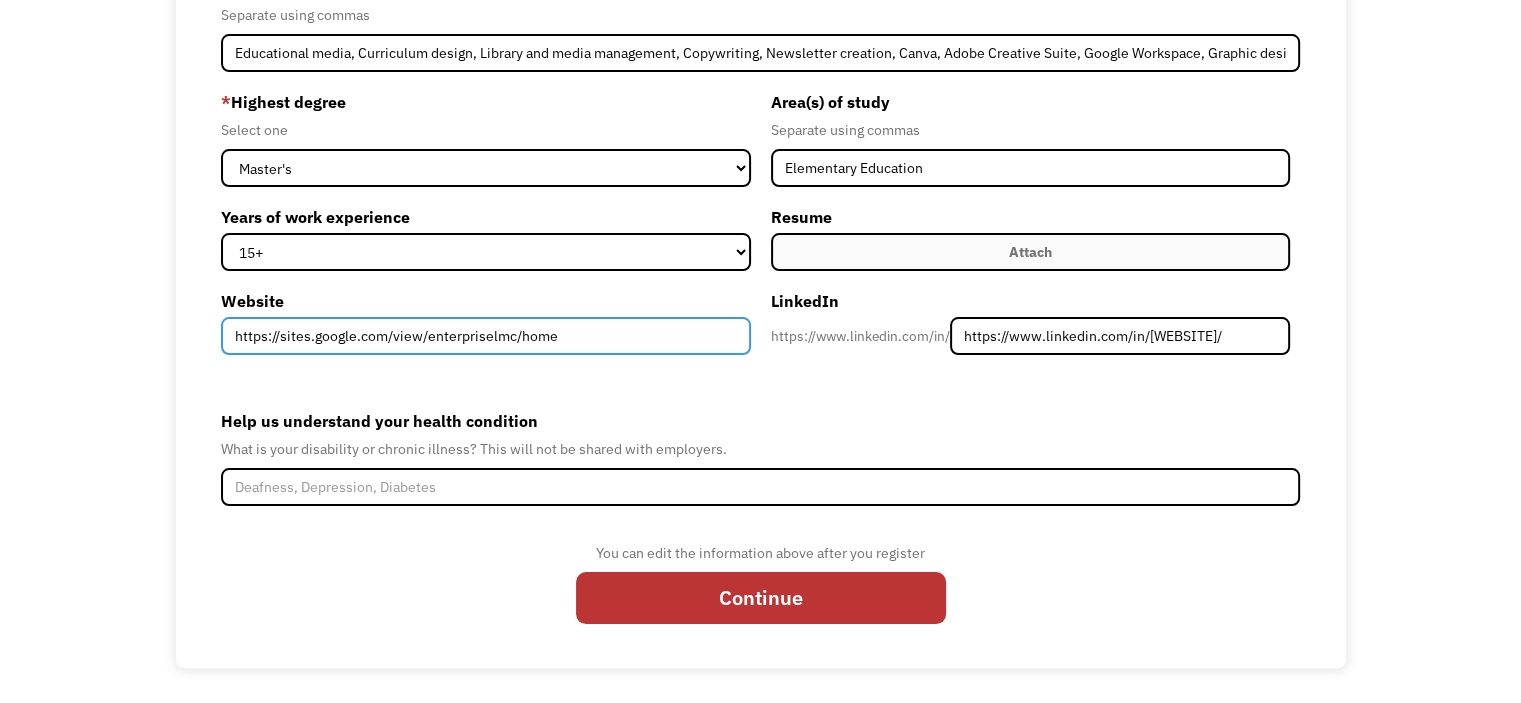 type on "https://sites.google.com/view/enterpriselmc/home" 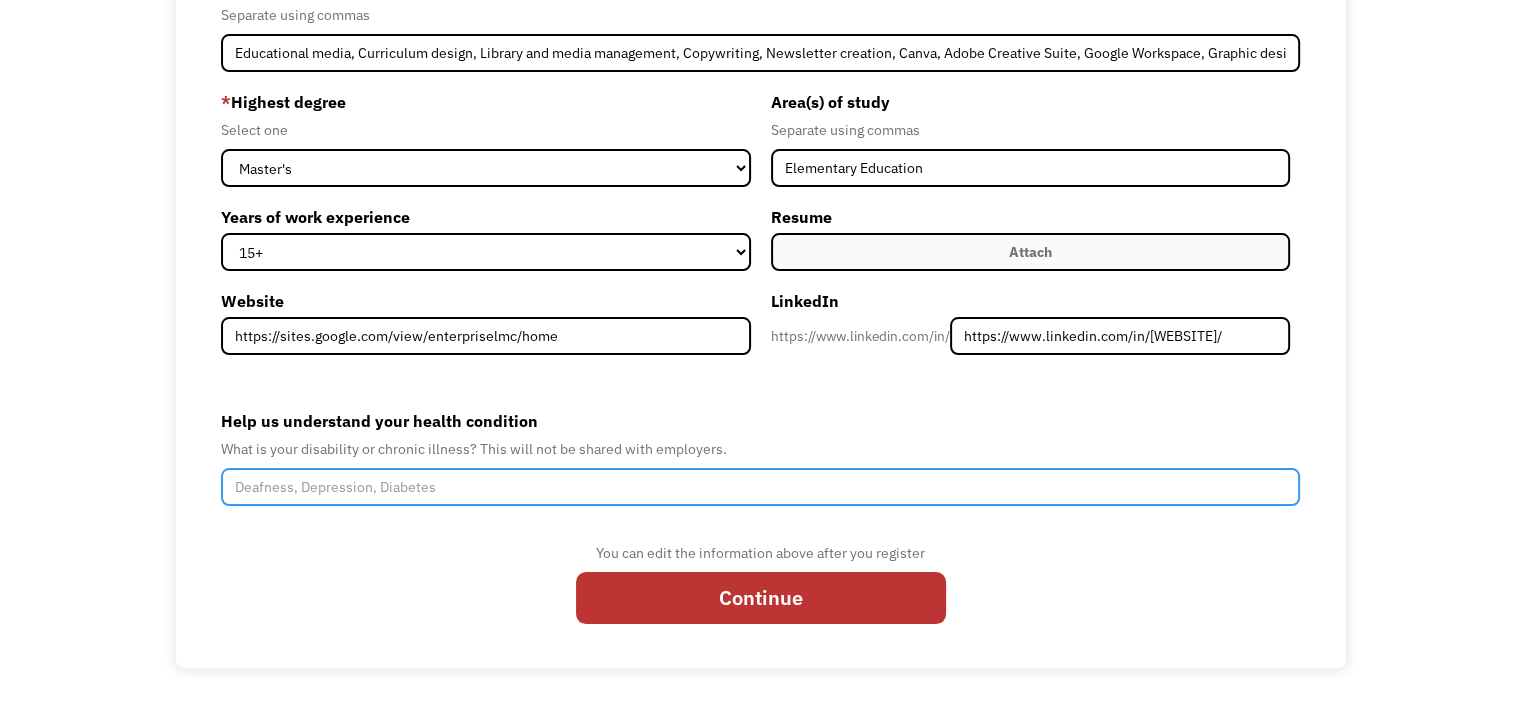 click on "Help us understand your health condition" at bounding box center [760, 487] 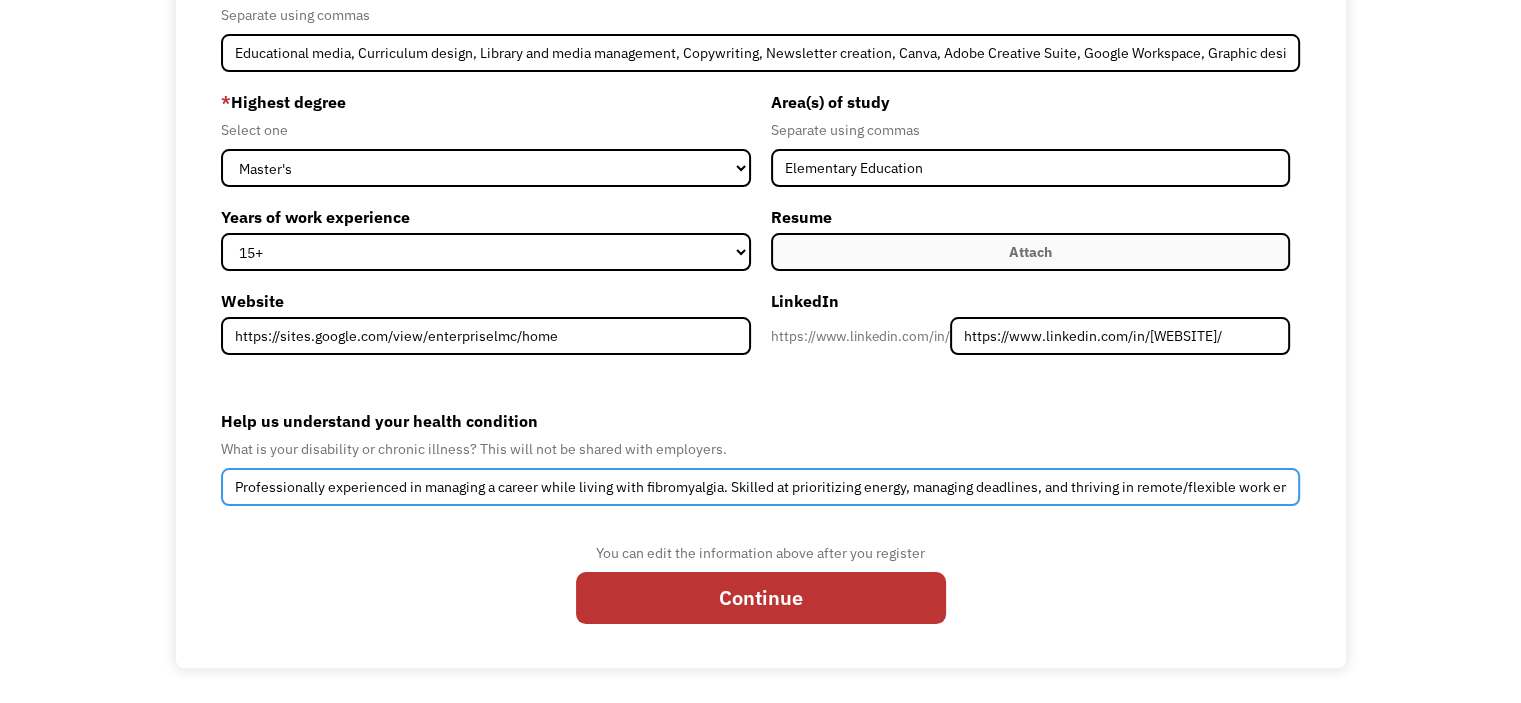 scroll, scrollTop: 0, scrollLeft: 234, axis: horizontal 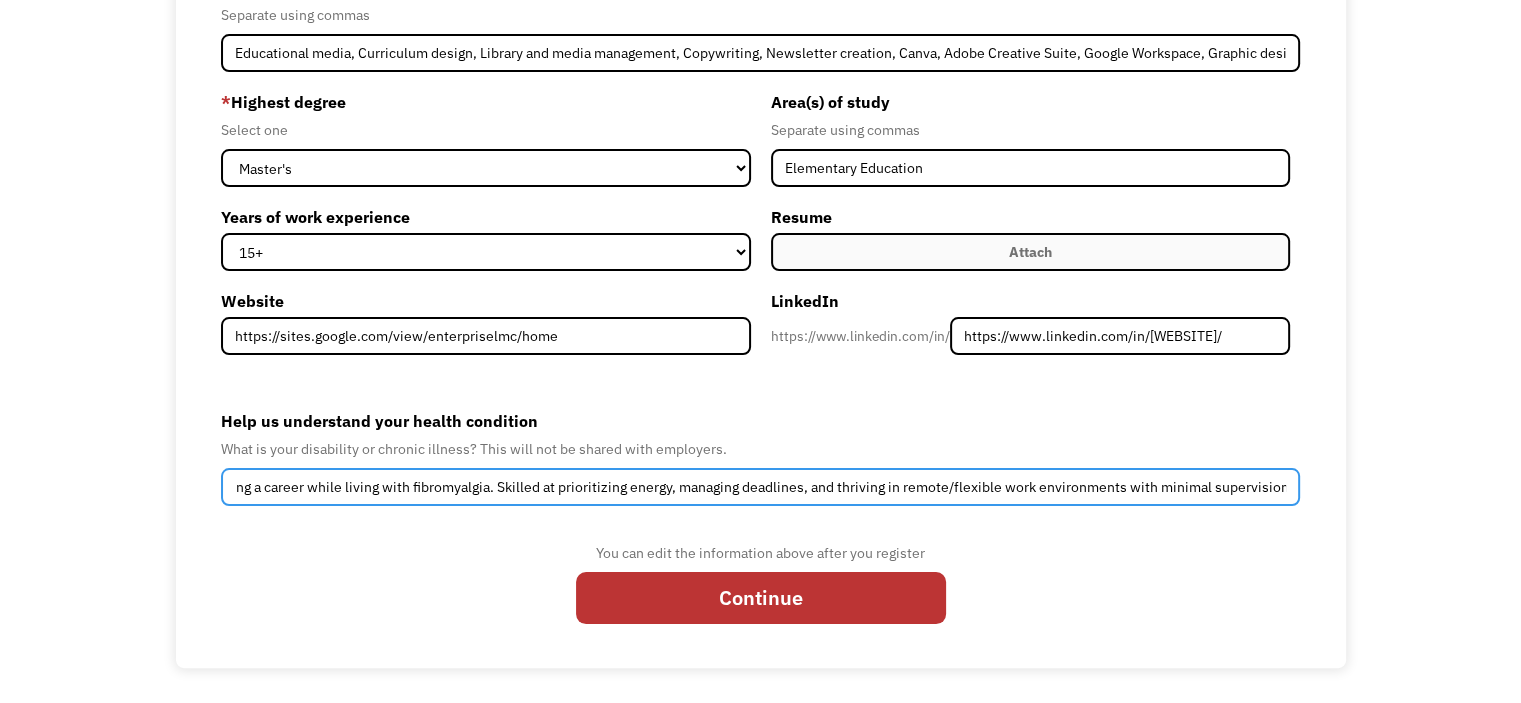drag, startPoint x: 769, startPoint y: 475, endPoint x: 1313, endPoint y: 399, distance: 549.28314 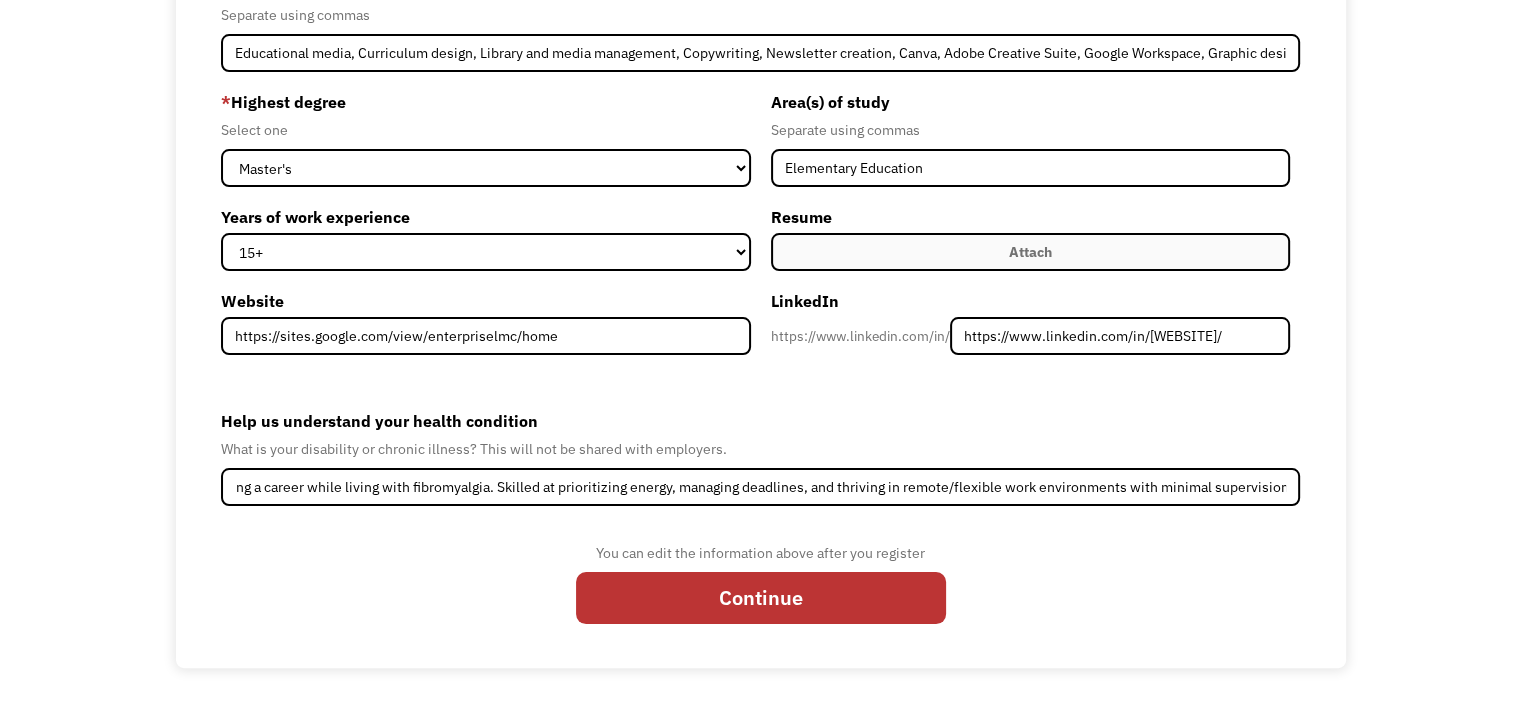 click on "Help us understand your health condition" at bounding box center (760, 421) 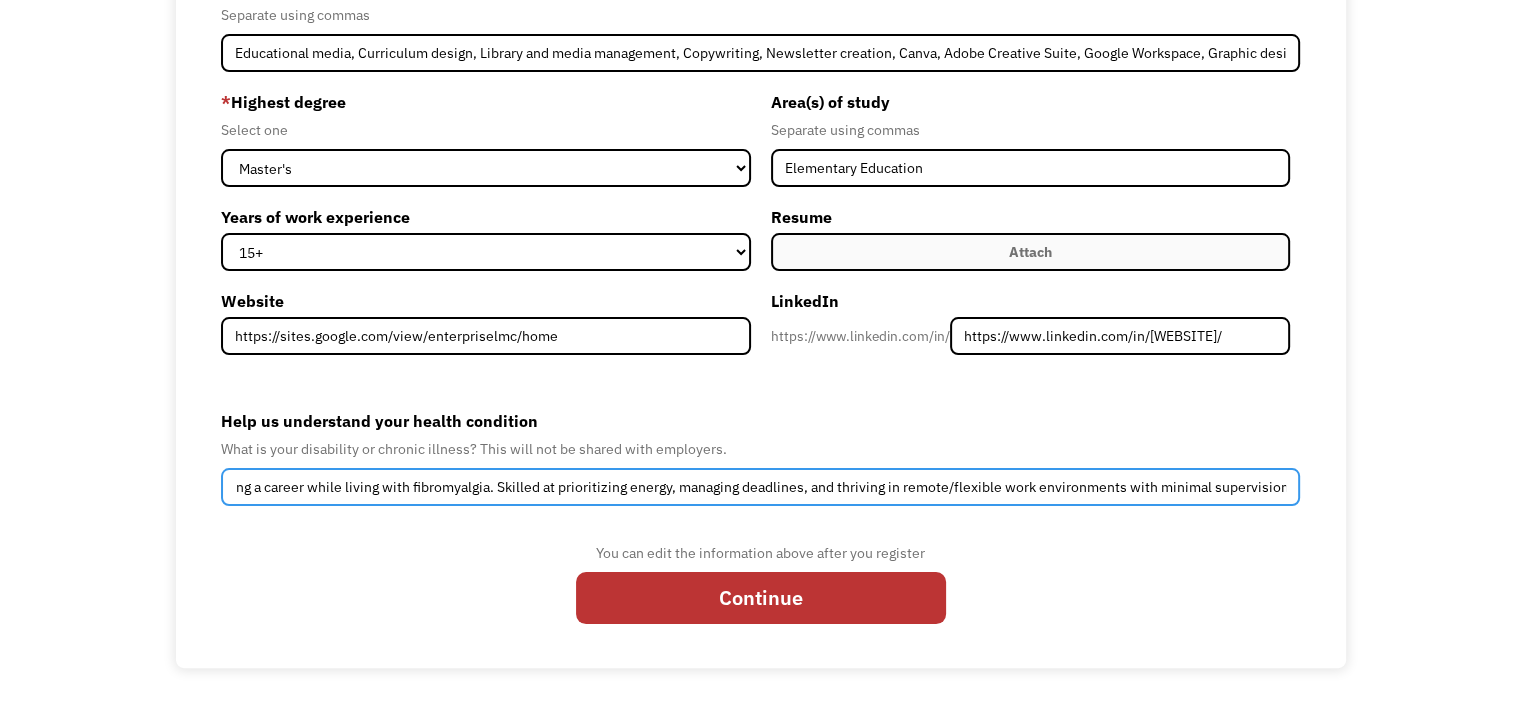 click on "Professionally experienced in managing a career while living with fibromyalgia. Skilled at prioritizing energy, managing deadlines, and thriving in remote/flexible work environments with minimal supervision." at bounding box center (760, 487) 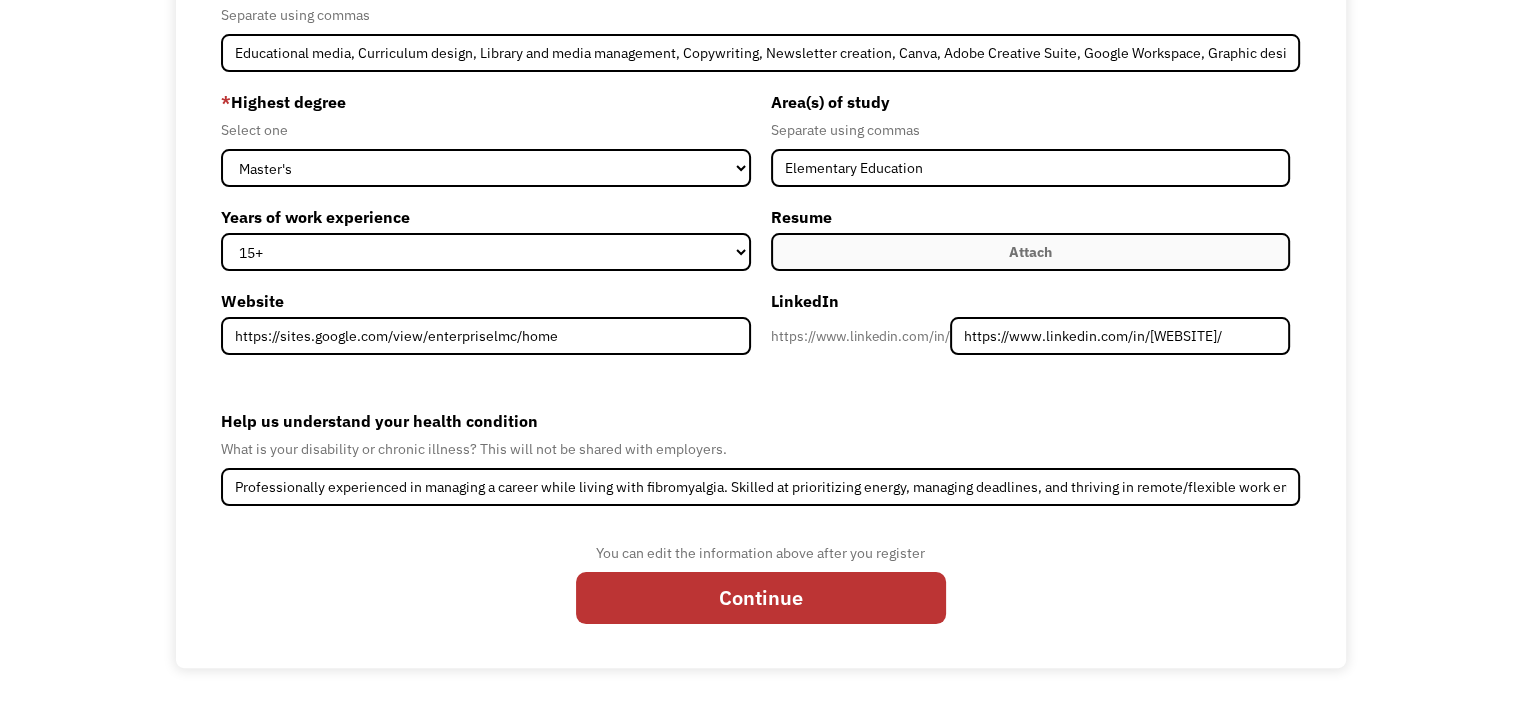 scroll, scrollTop: 0, scrollLeft: 0, axis: both 